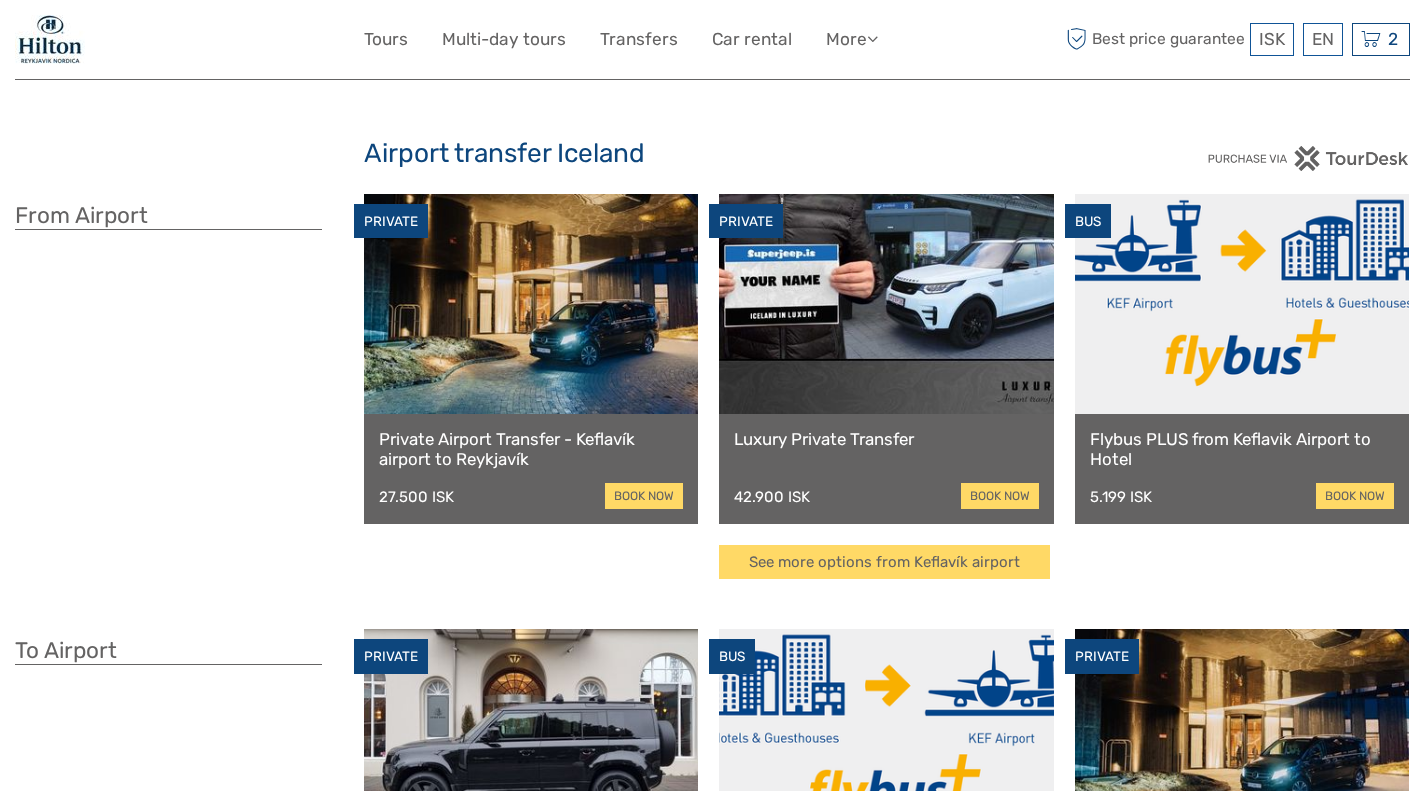 scroll, scrollTop: 0, scrollLeft: 0, axis: both 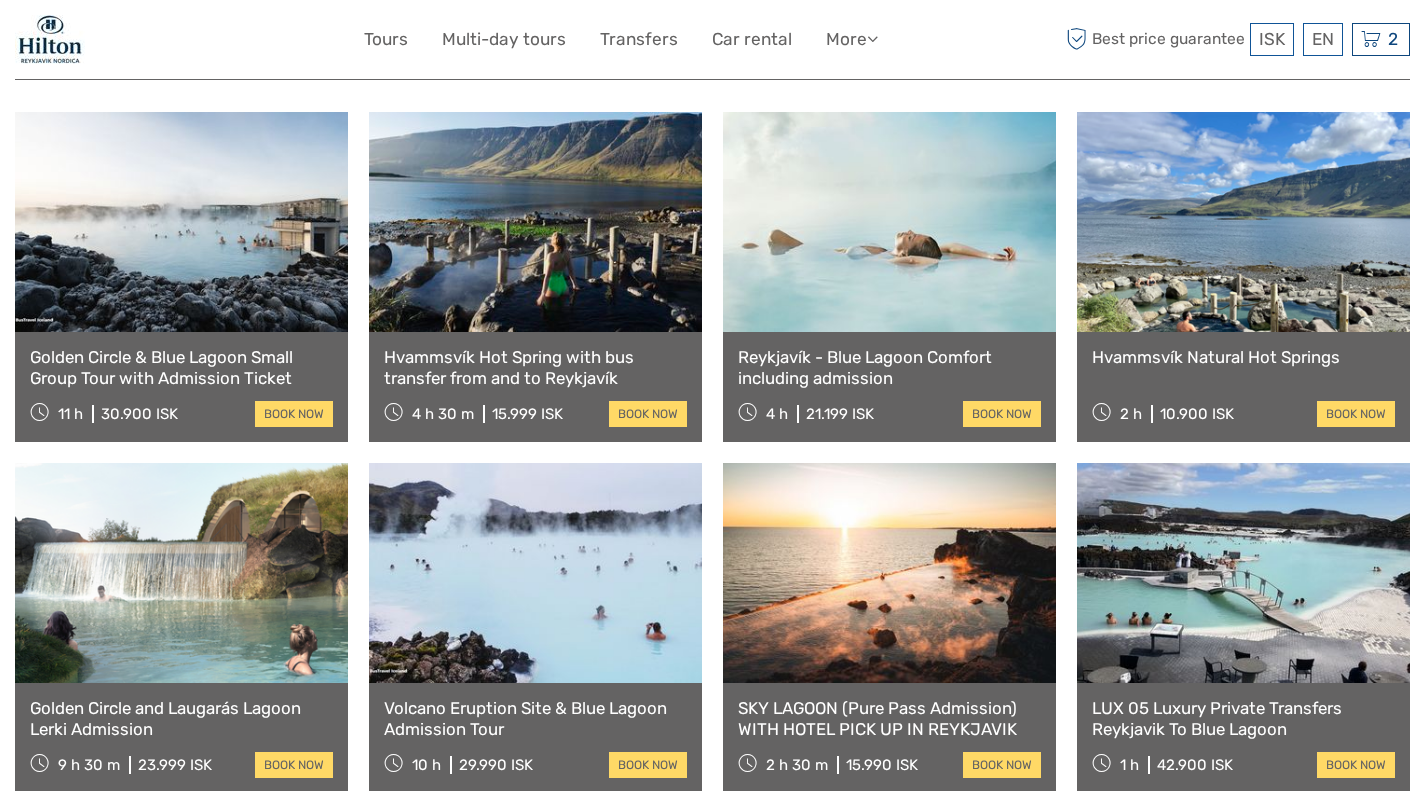 click on "Reykjavík - Blue Lagoon Comfort including admission" at bounding box center [889, 367] 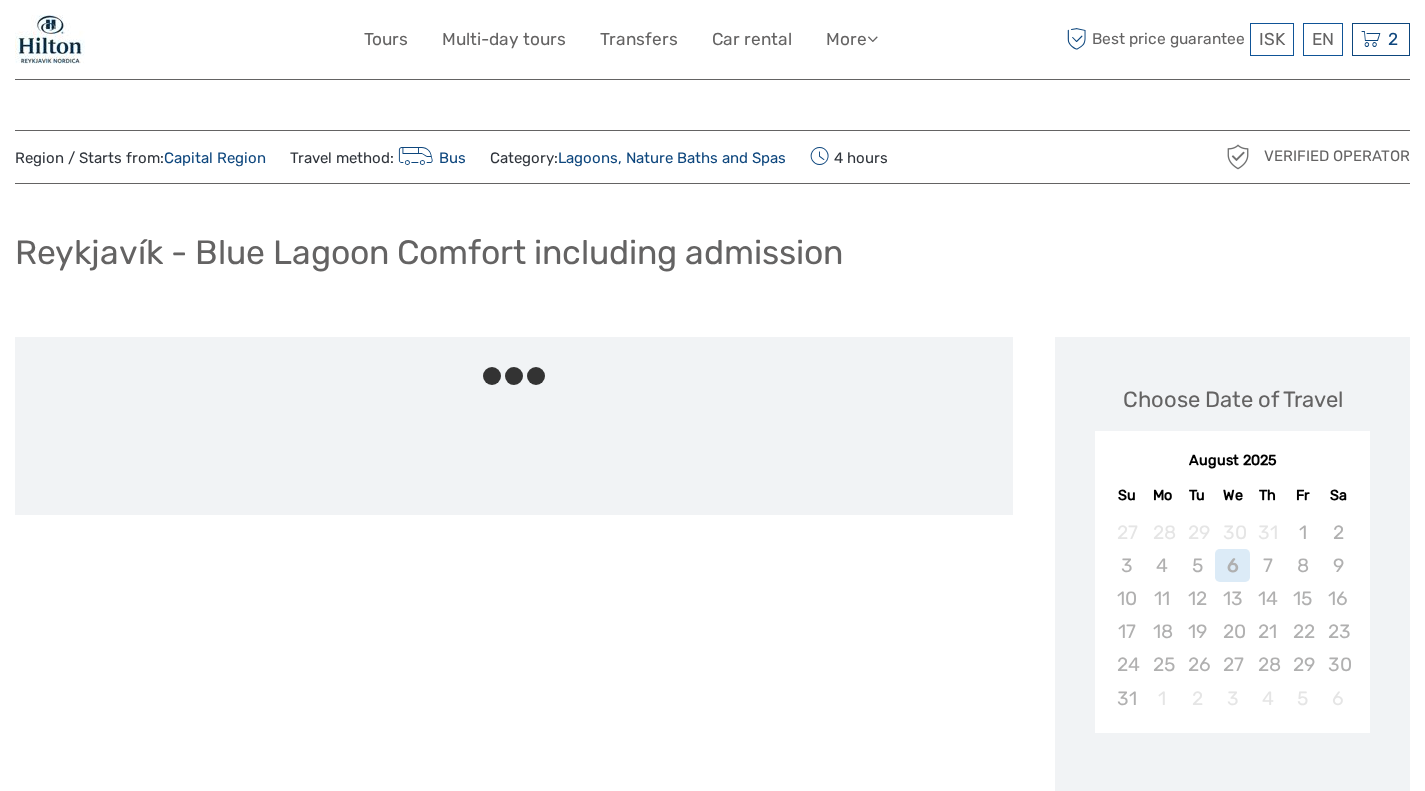 scroll, scrollTop: 0, scrollLeft: 0, axis: both 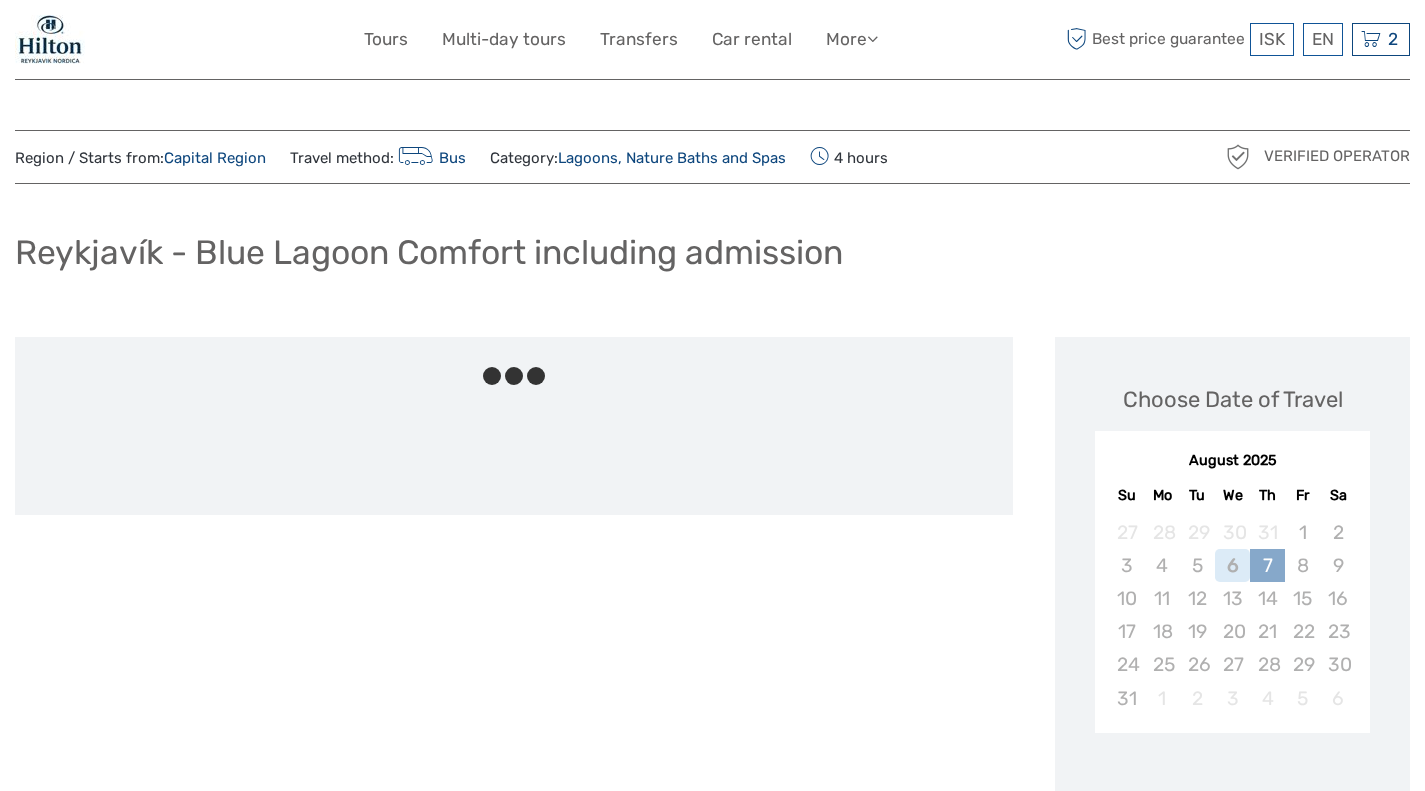 click on "7" at bounding box center [1267, 565] 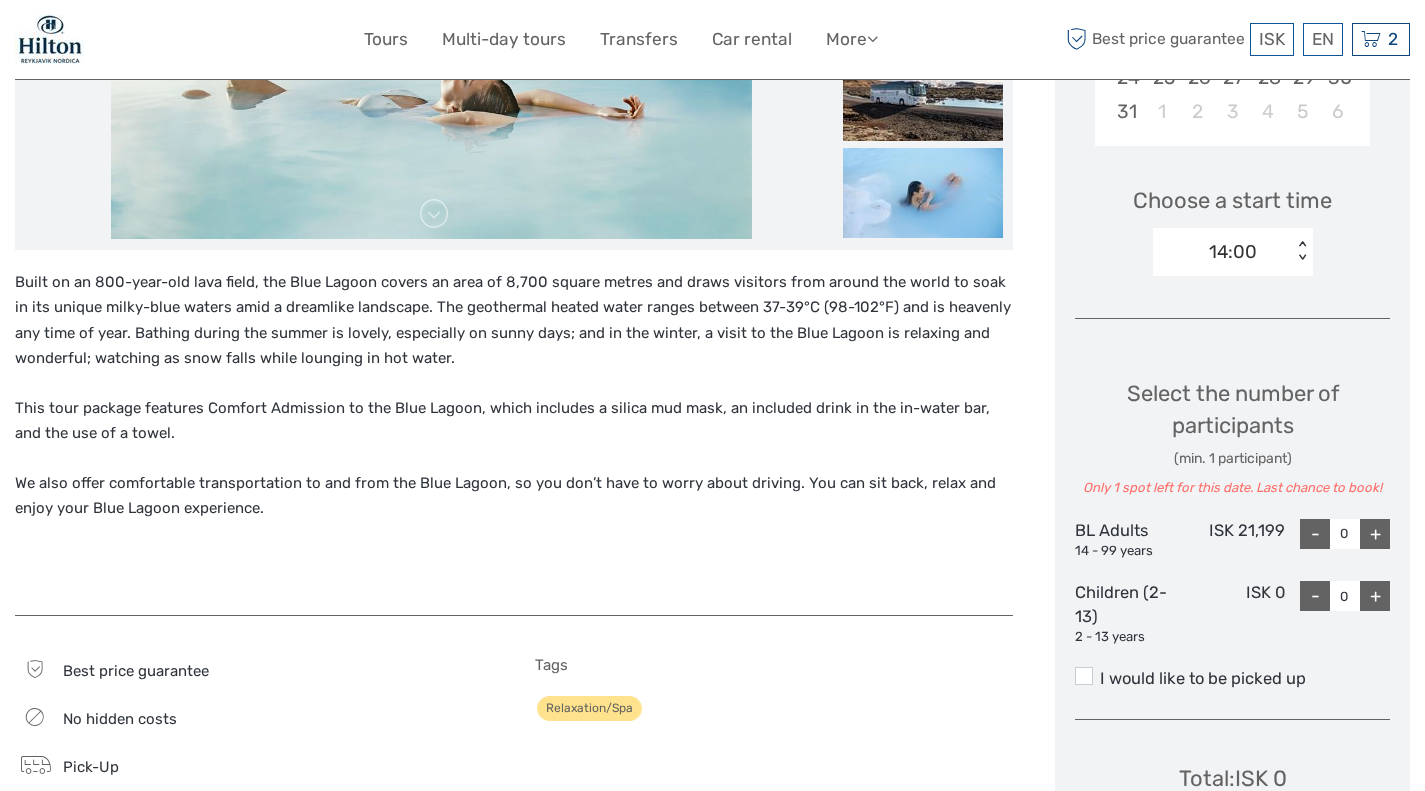 scroll, scrollTop: 589, scrollLeft: 0, axis: vertical 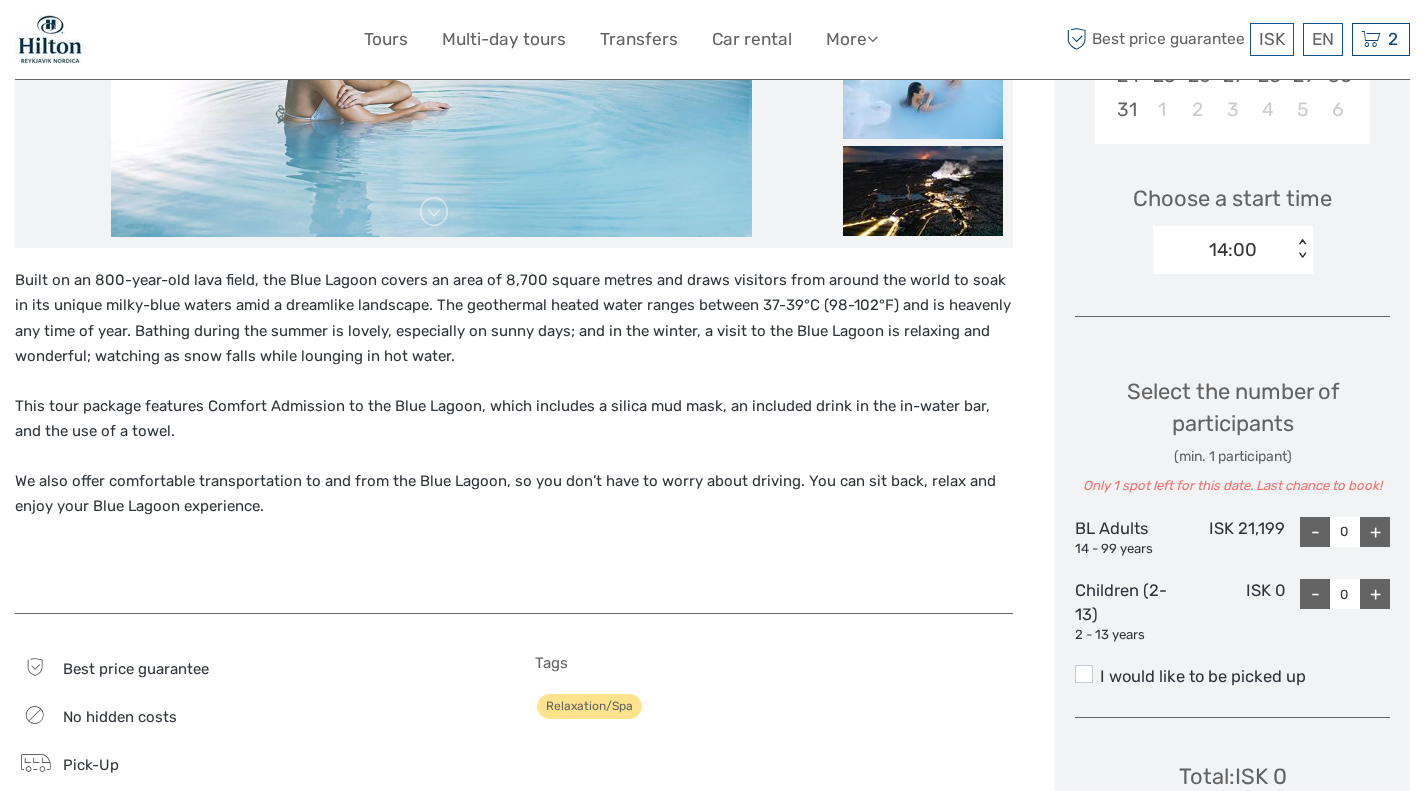 click on "+" at bounding box center (1375, 532) 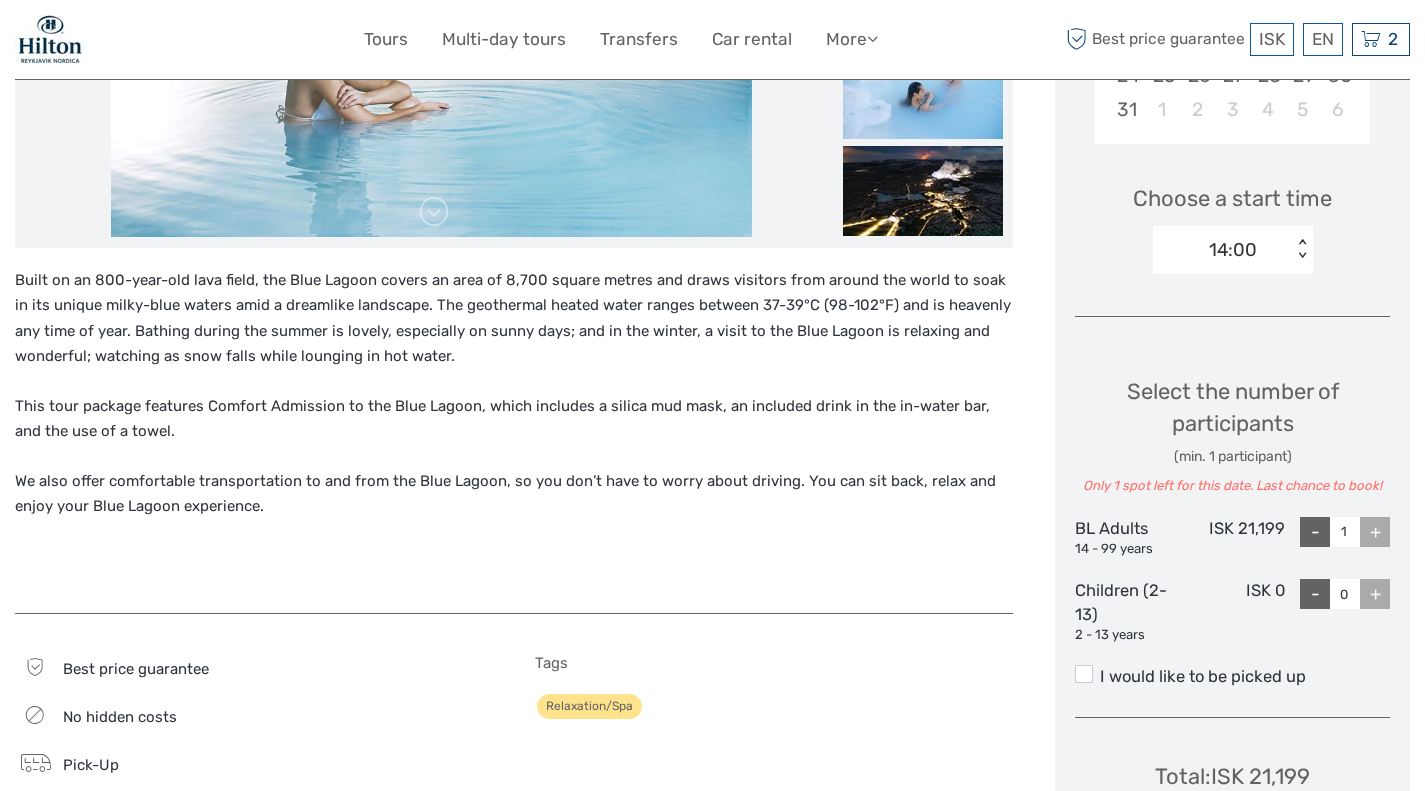 click on "+" at bounding box center [1375, 532] 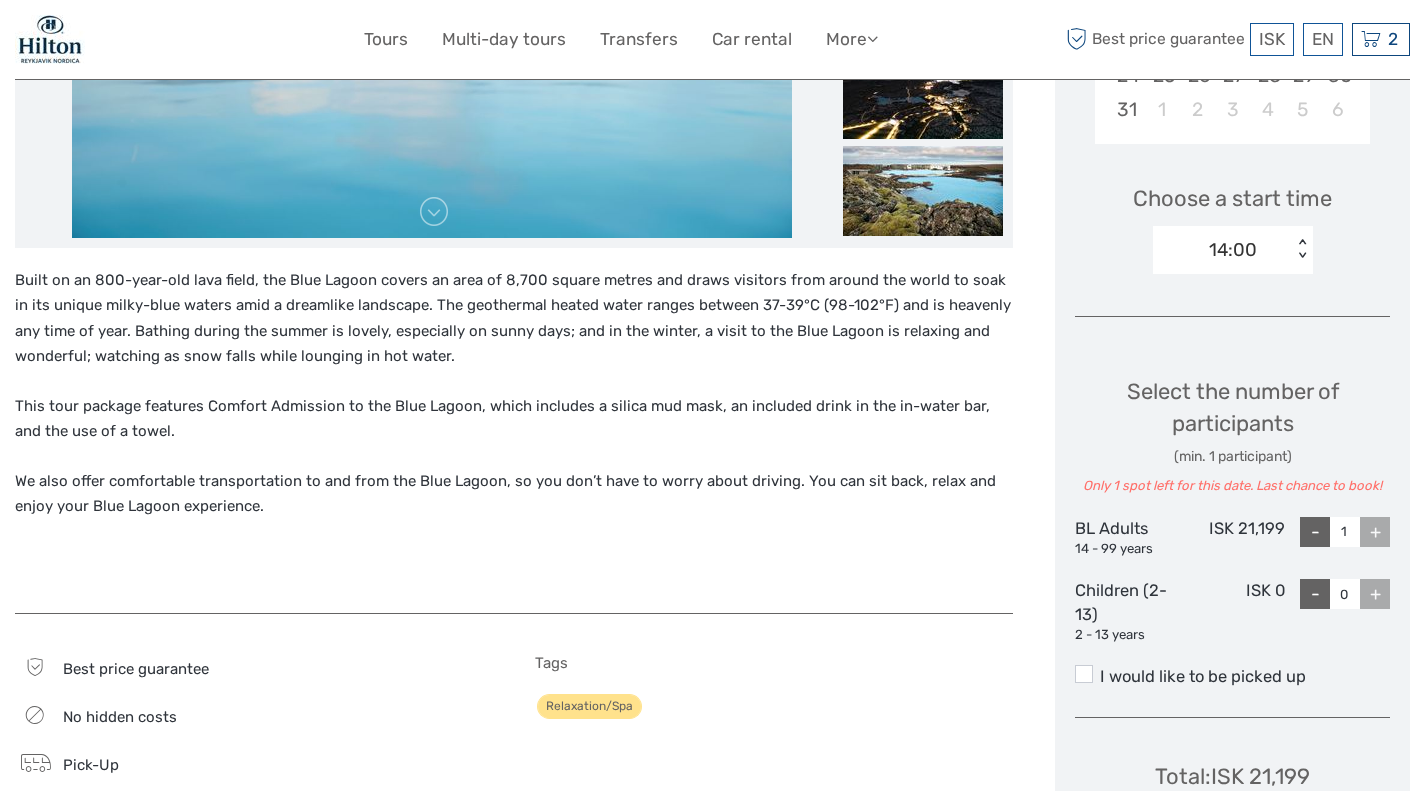 click on "+" at bounding box center [1375, 594] 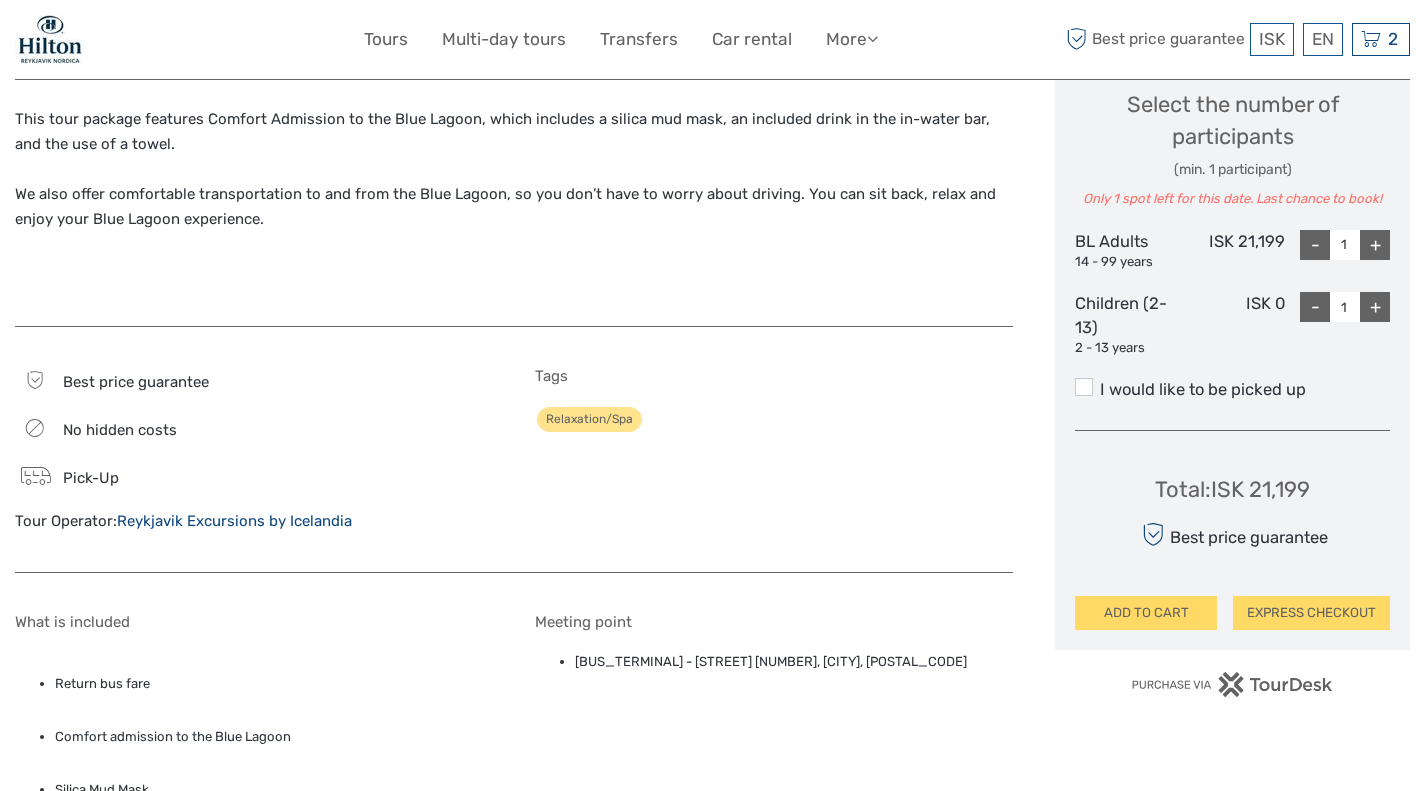 scroll, scrollTop: 876, scrollLeft: 0, axis: vertical 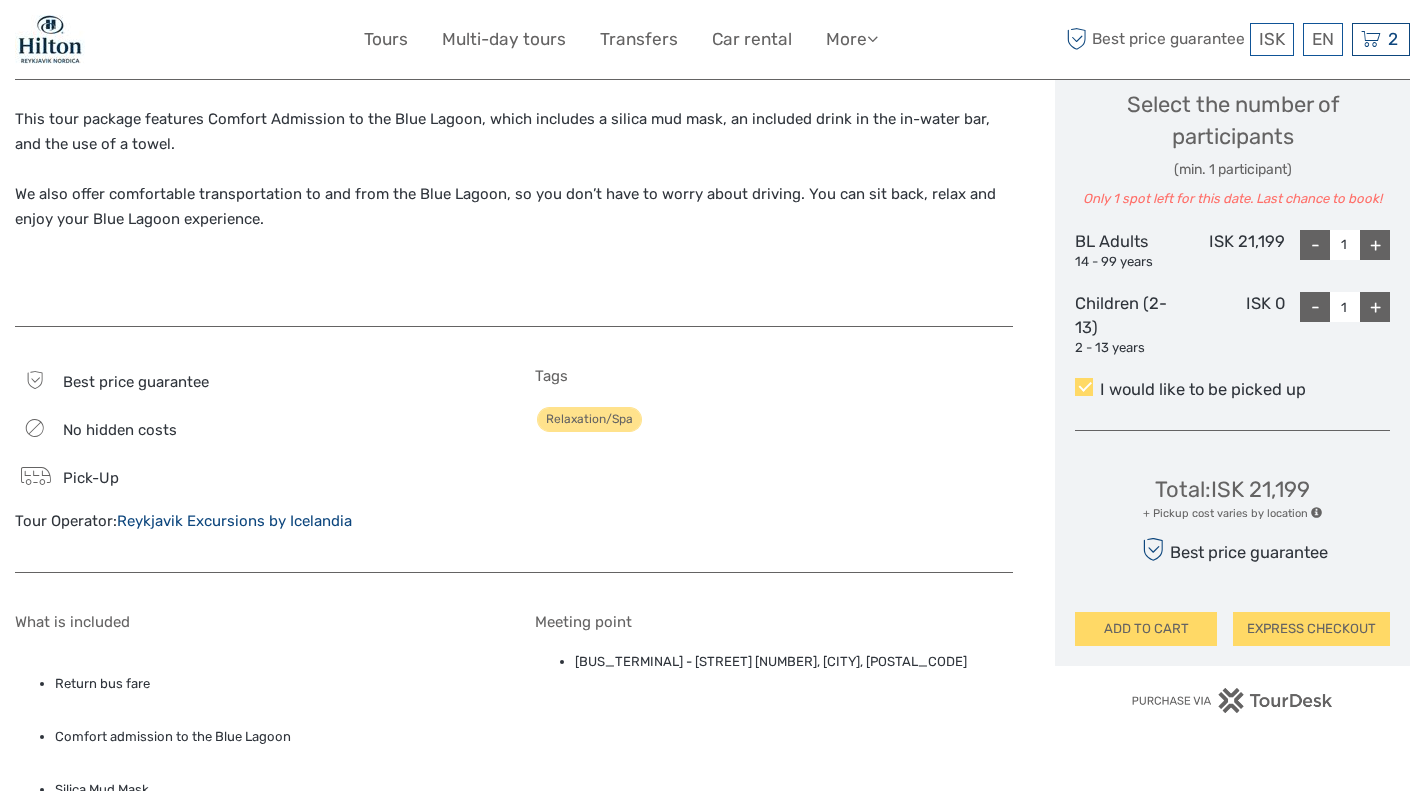 click on "I would like to be picked up" at bounding box center (1232, 390) 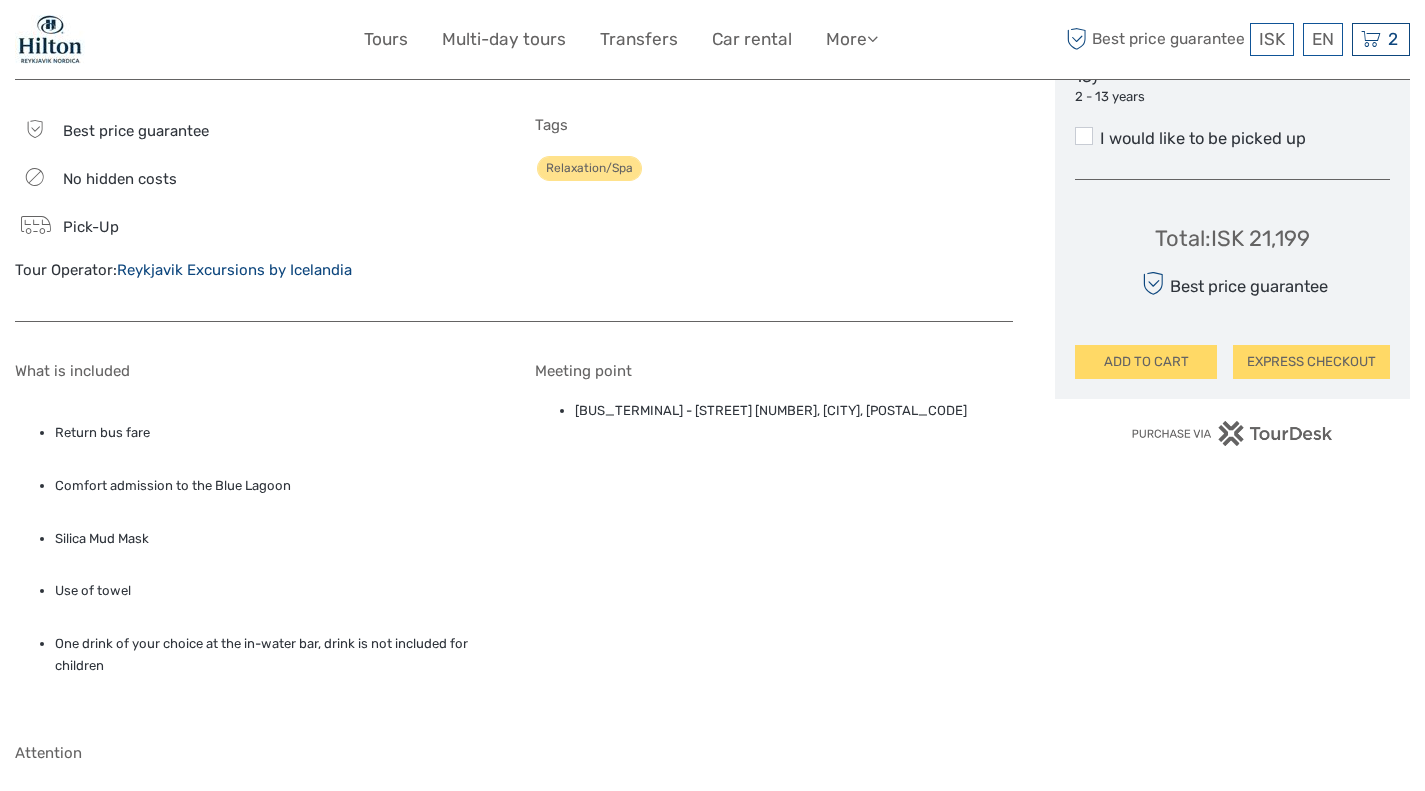 scroll, scrollTop: 1130, scrollLeft: 0, axis: vertical 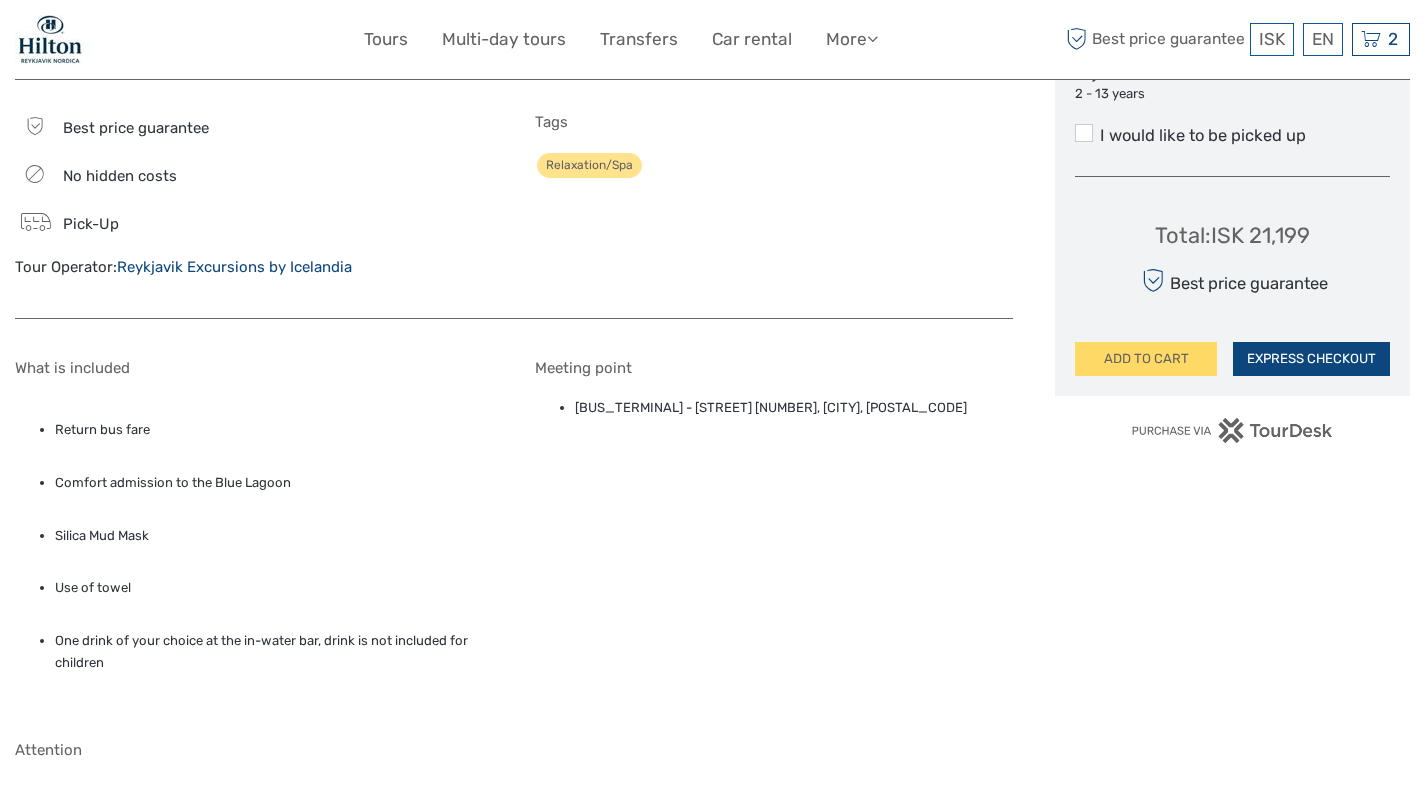 click on "EXPRESS CHECKOUT" at bounding box center (1311, 359) 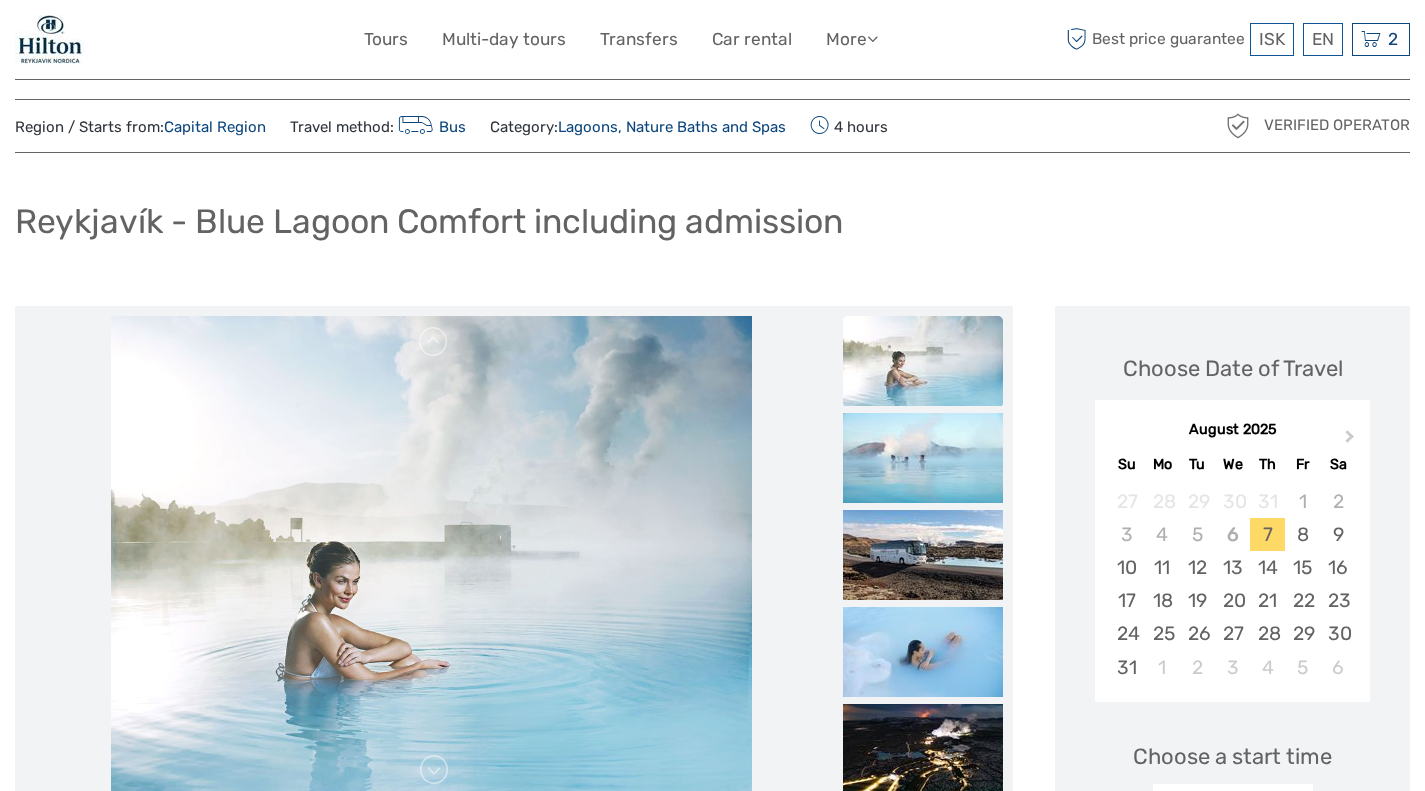 scroll, scrollTop: 0, scrollLeft: 0, axis: both 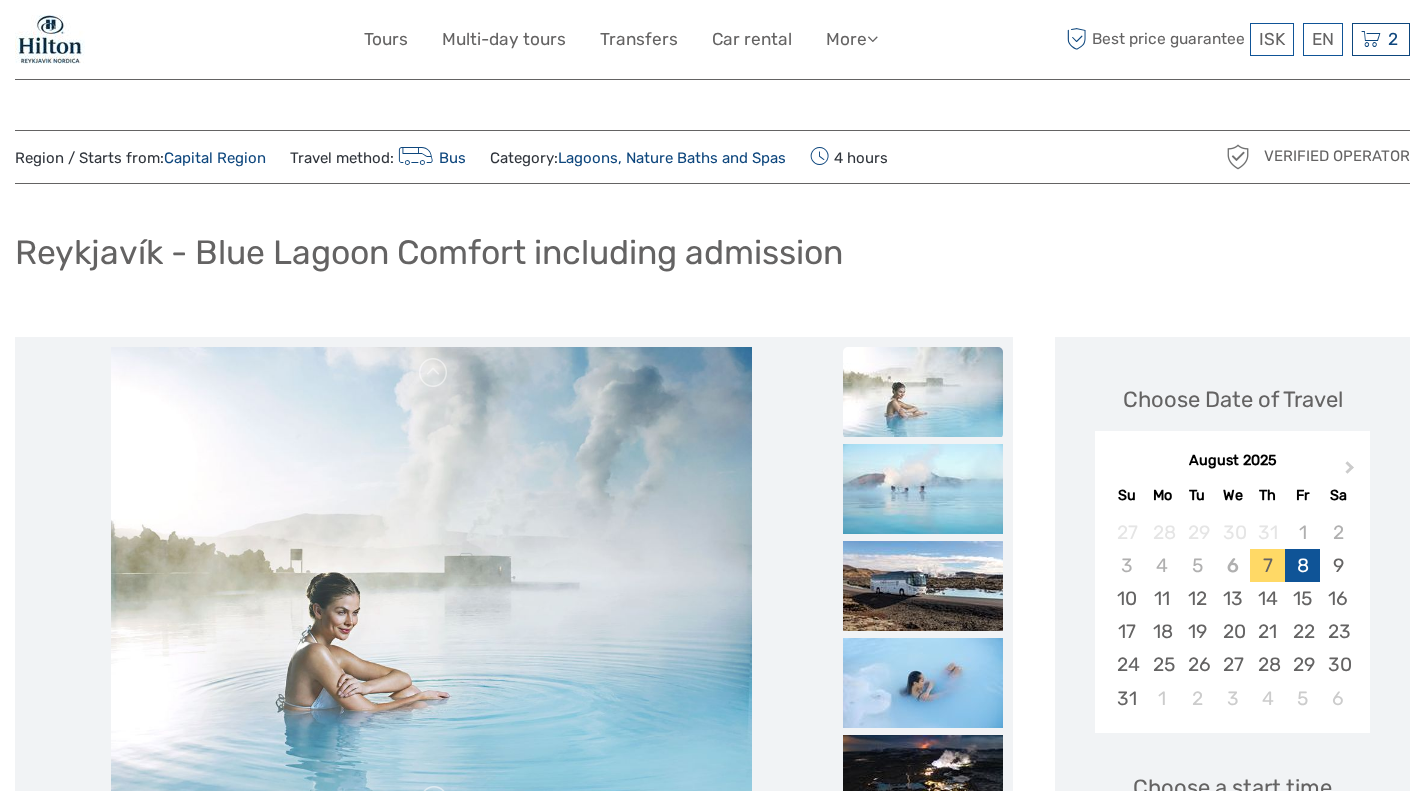 click on "8" at bounding box center (1302, 565) 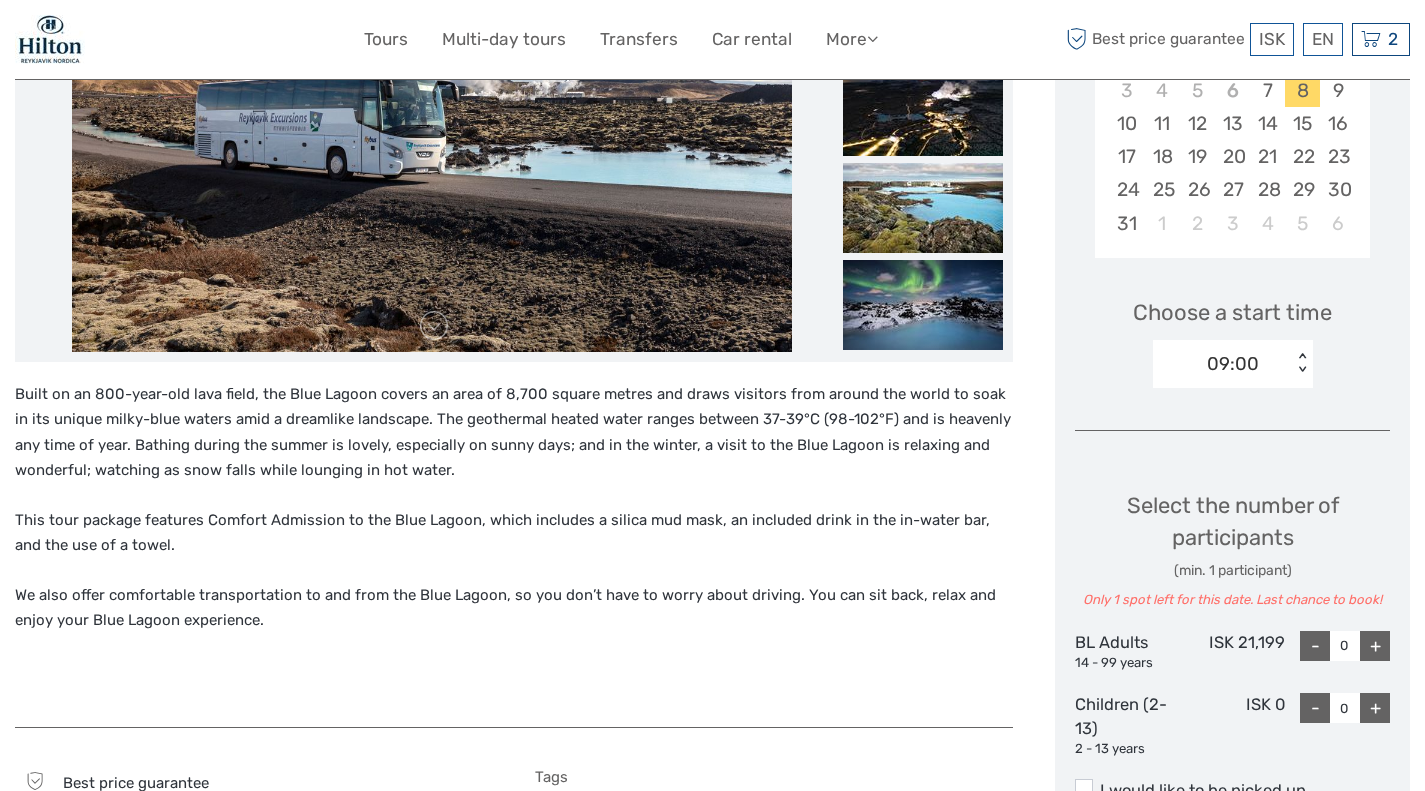 scroll, scrollTop: 477, scrollLeft: 0, axis: vertical 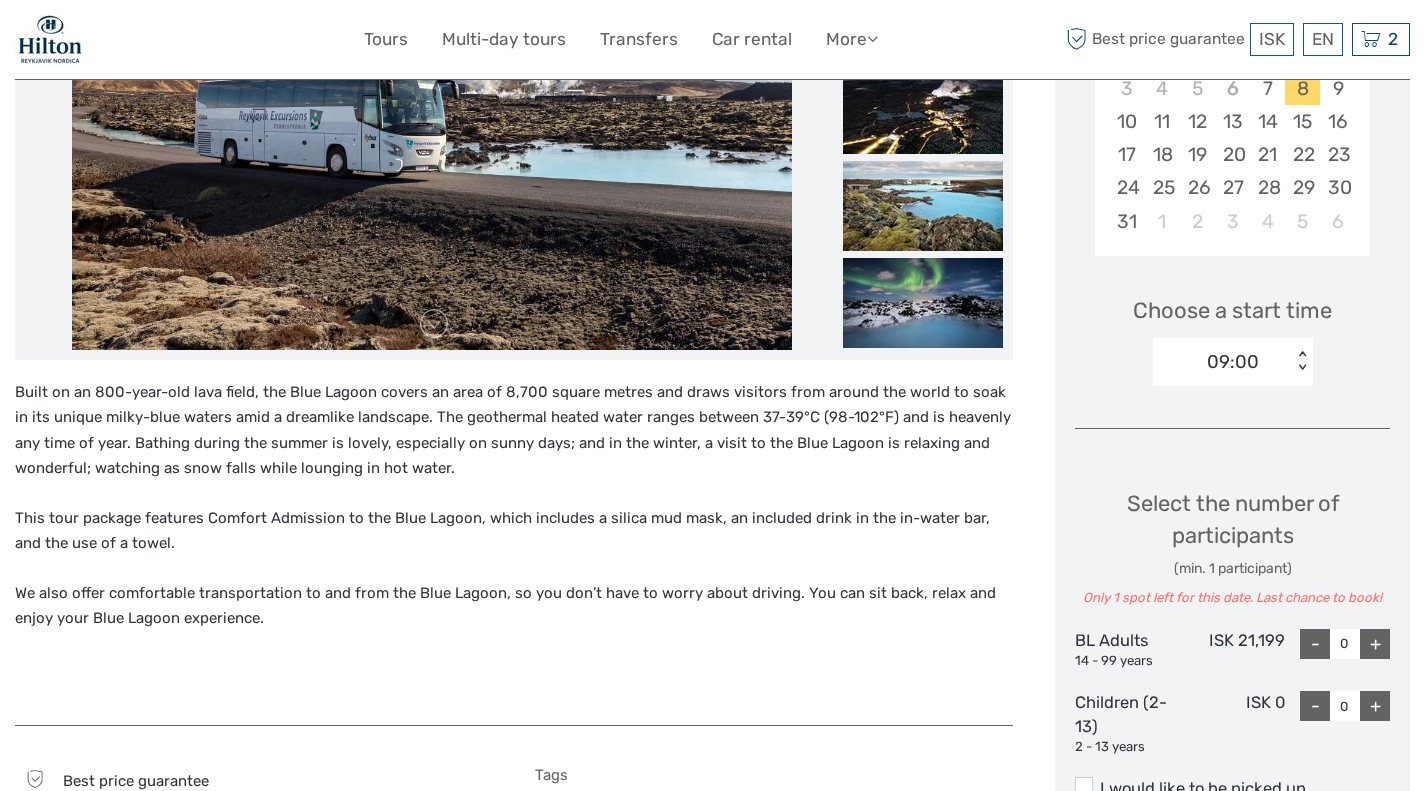 click on "< >" at bounding box center (1301, 361) 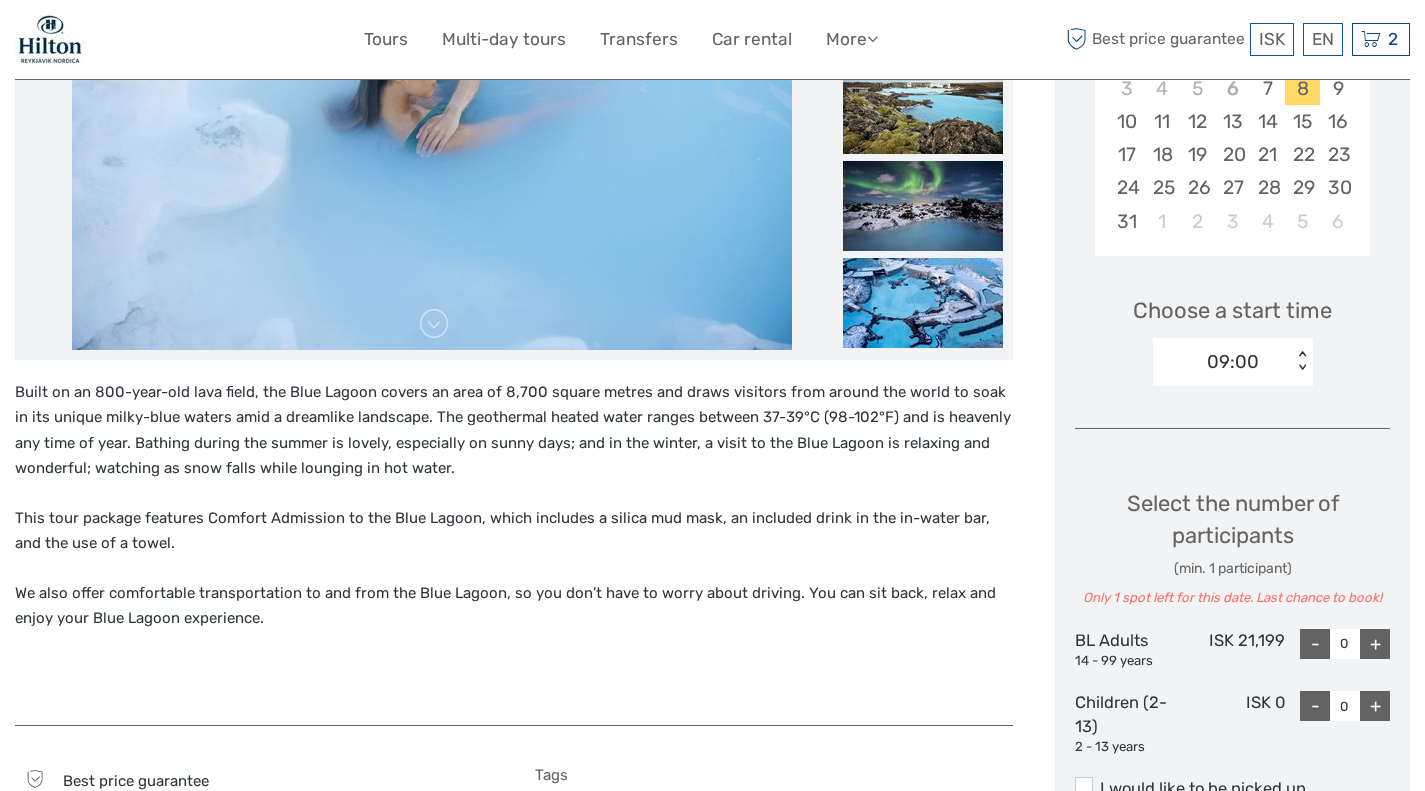 click on "Choose a start time 09:00 < >" at bounding box center (1232, 332) 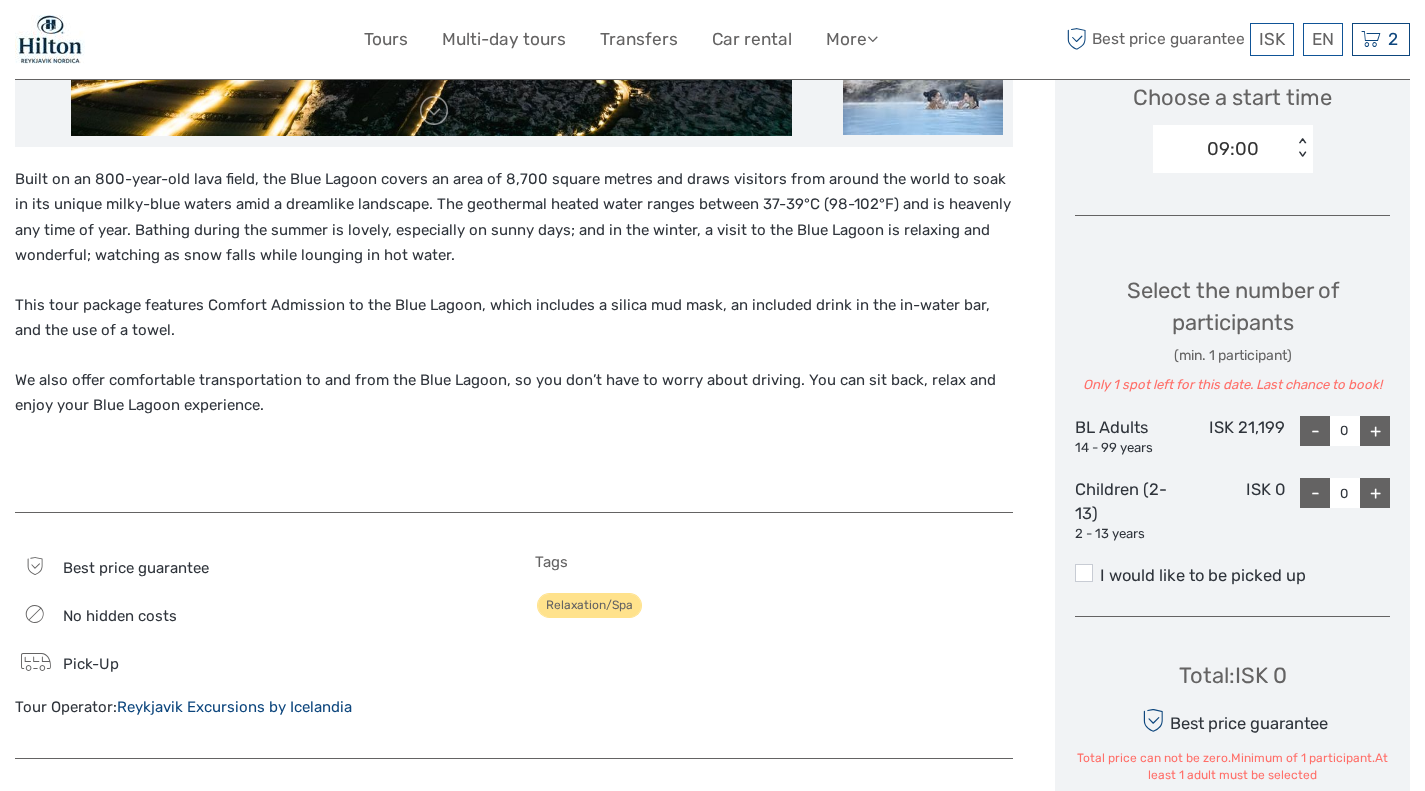 scroll, scrollTop: 691, scrollLeft: 0, axis: vertical 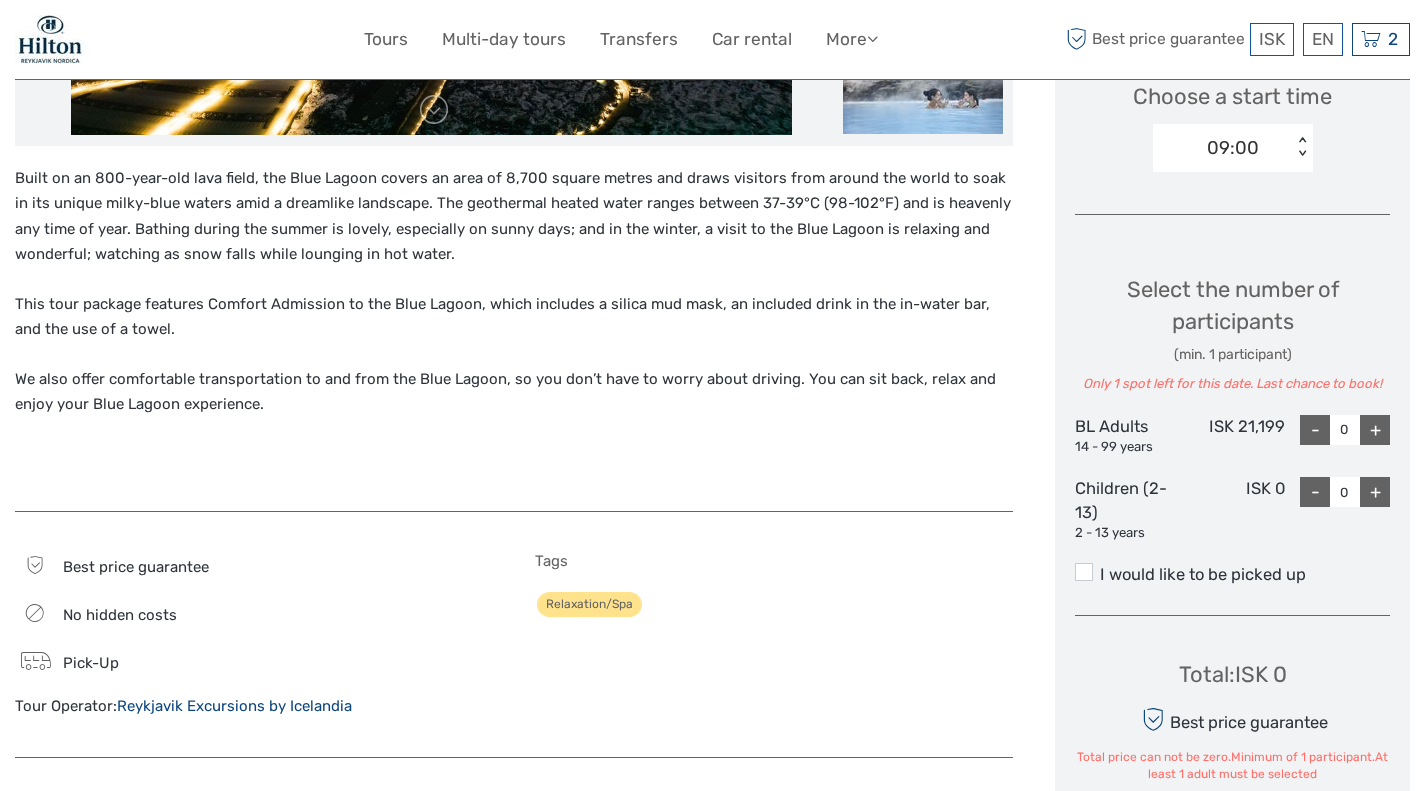 click on "+" at bounding box center (1375, 430) 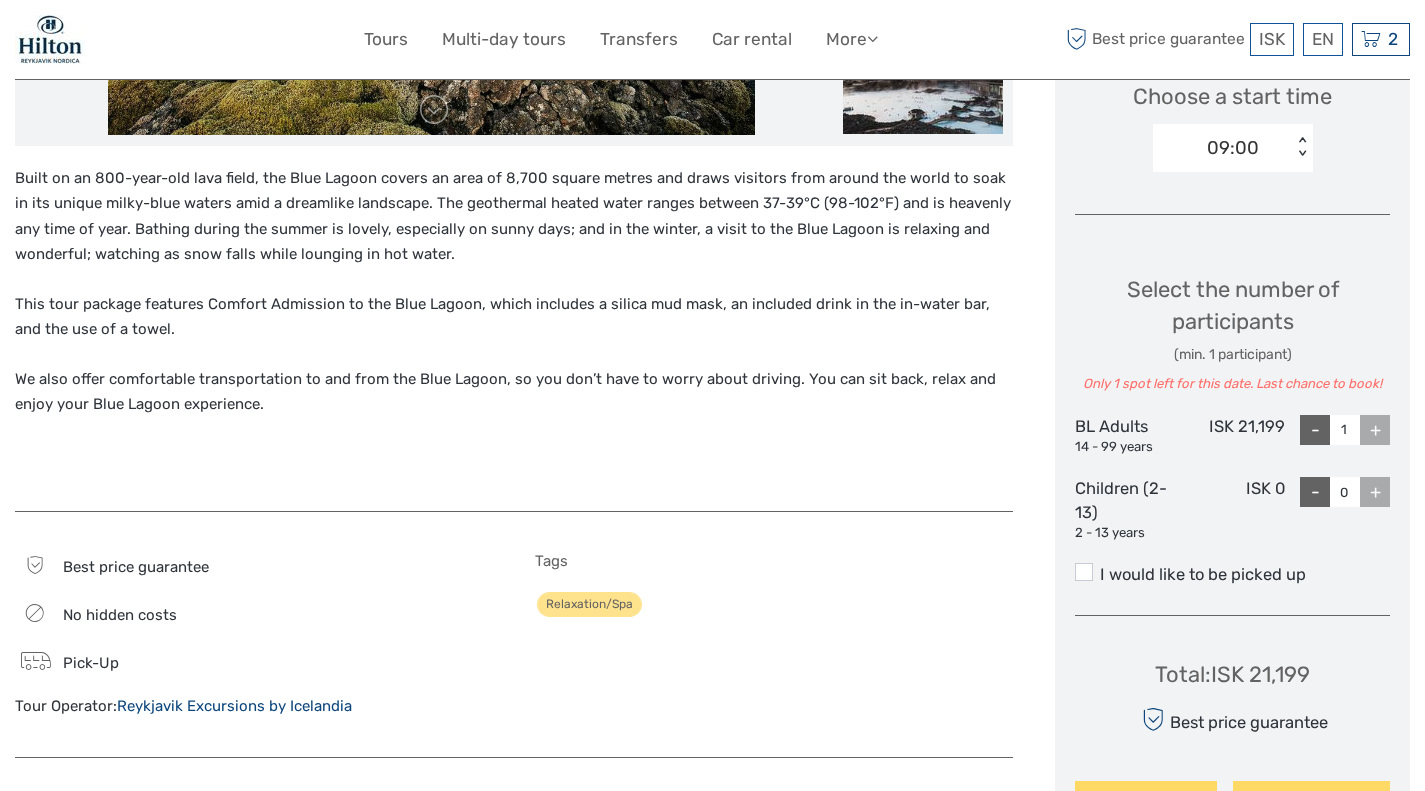 click on "+" at bounding box center (1375, 492) 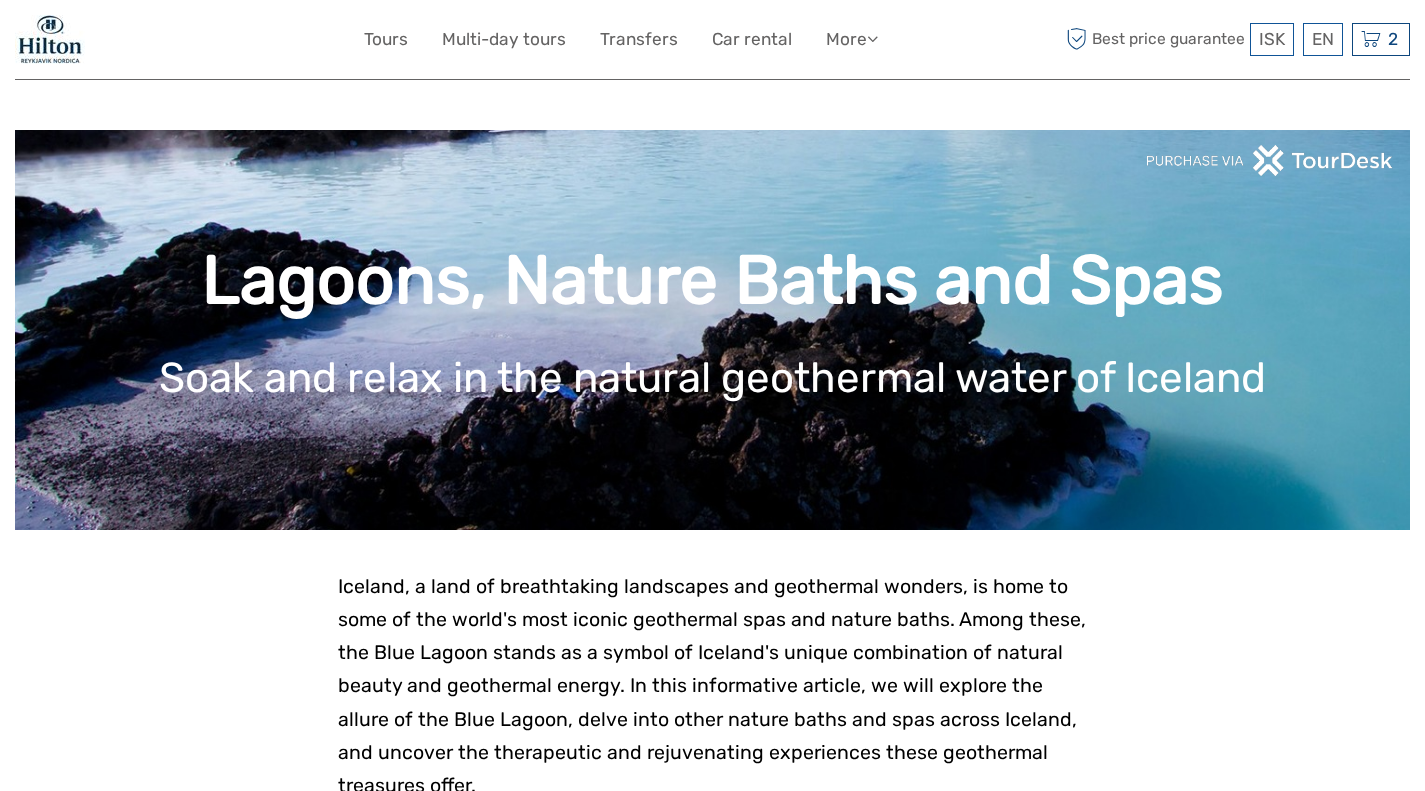 scroll, scrollTop: 806, scrollLeft: 0, axis: vertical 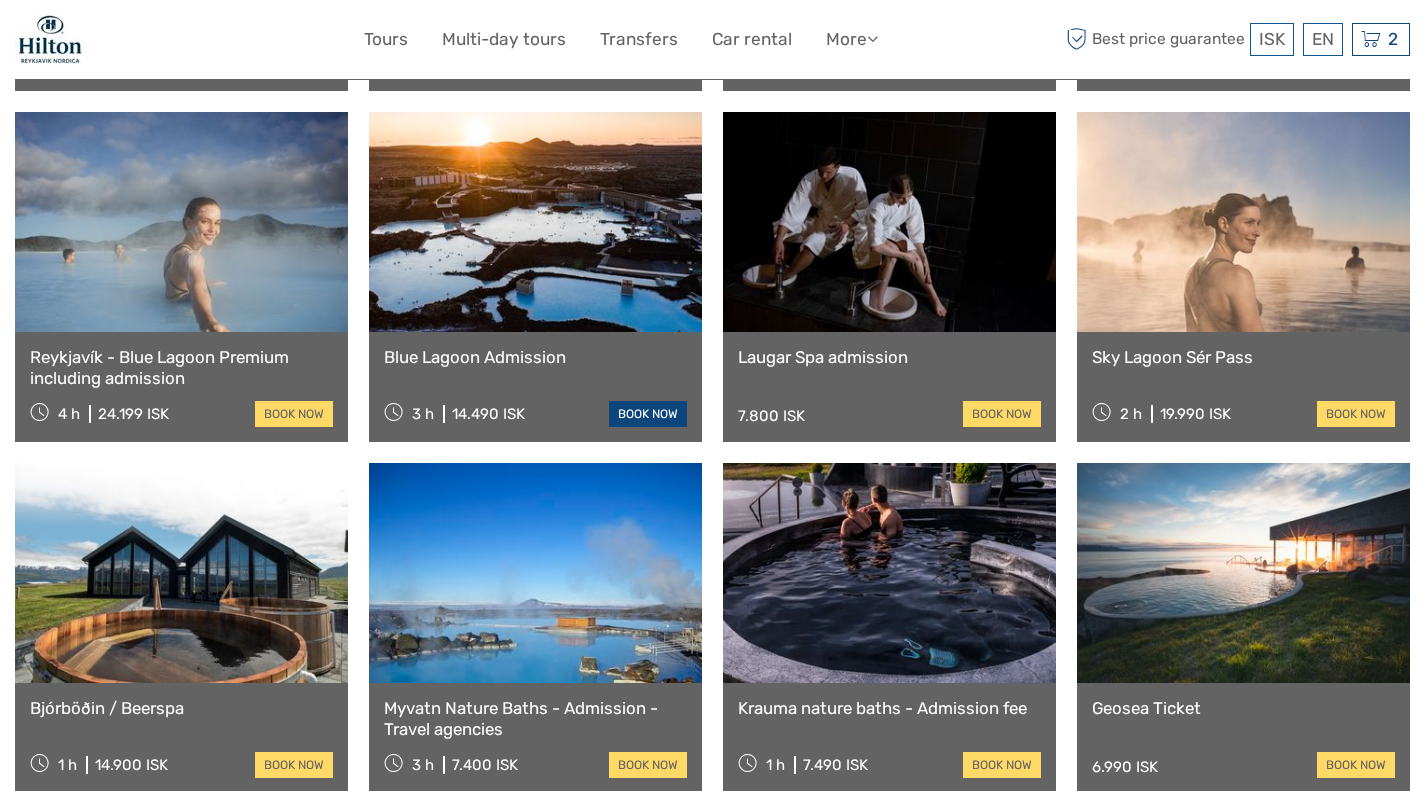 click on "book now" at bounding box center [648, 414] 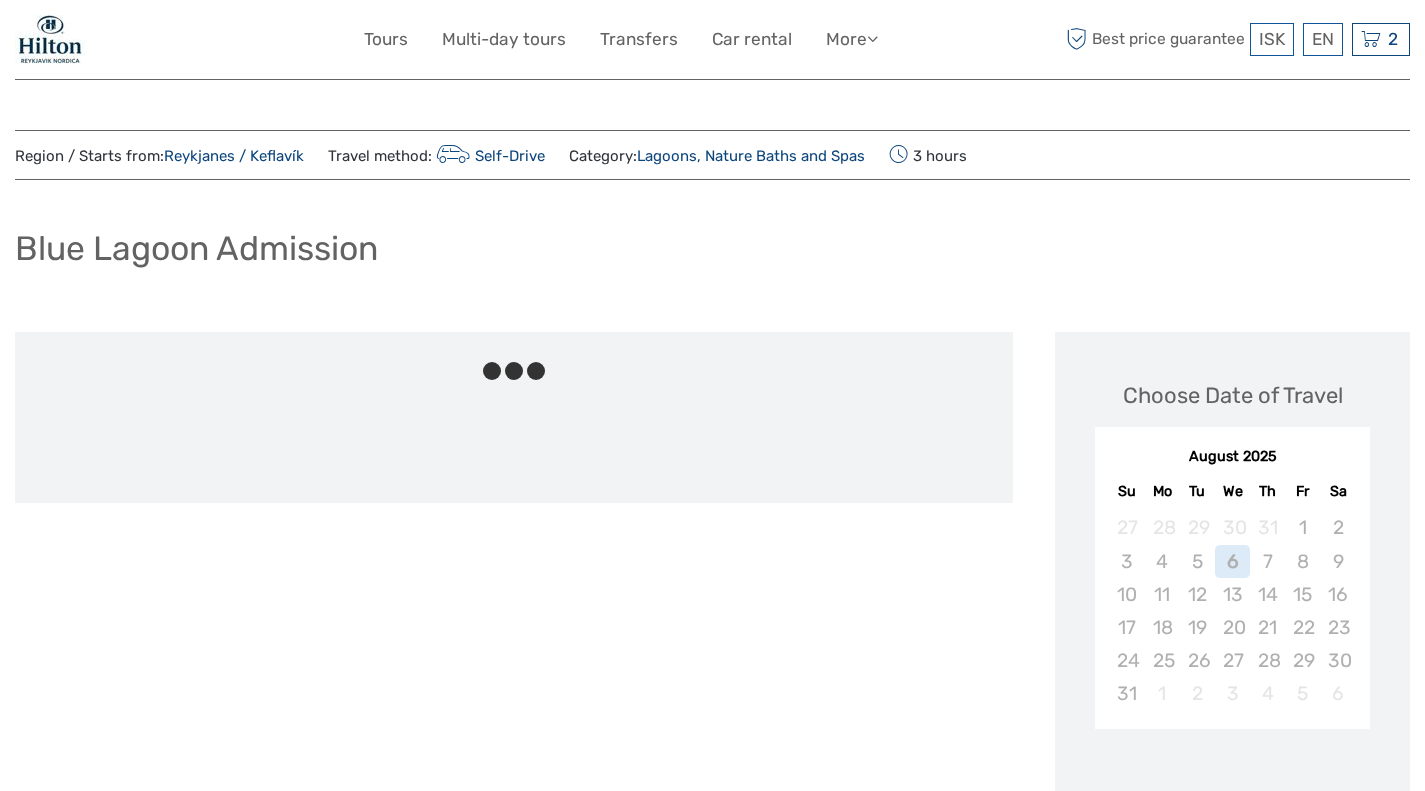 scroll, scrollTop: 0, scrollLeft: 0, axis: both 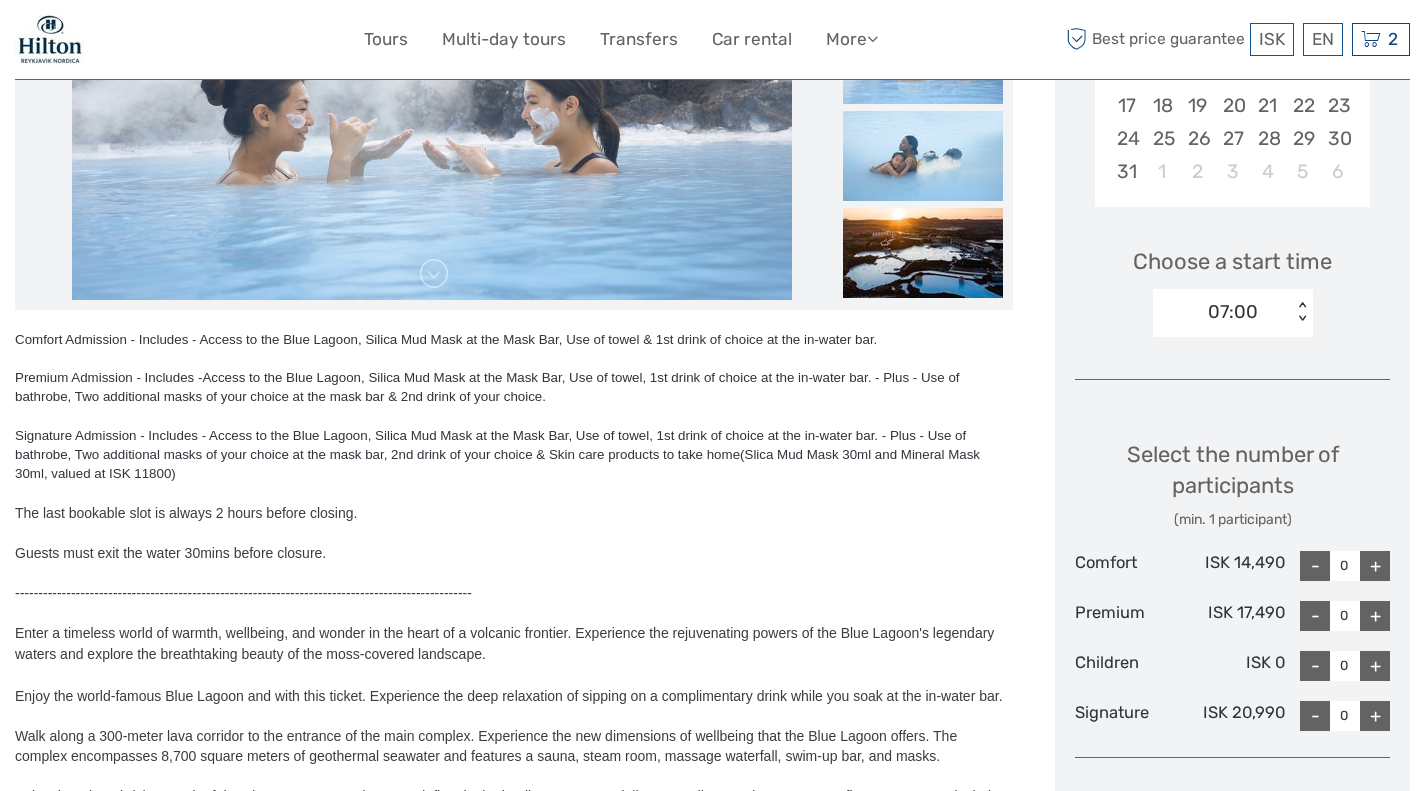 click on "07:00" at bounding box center [1222, 312] 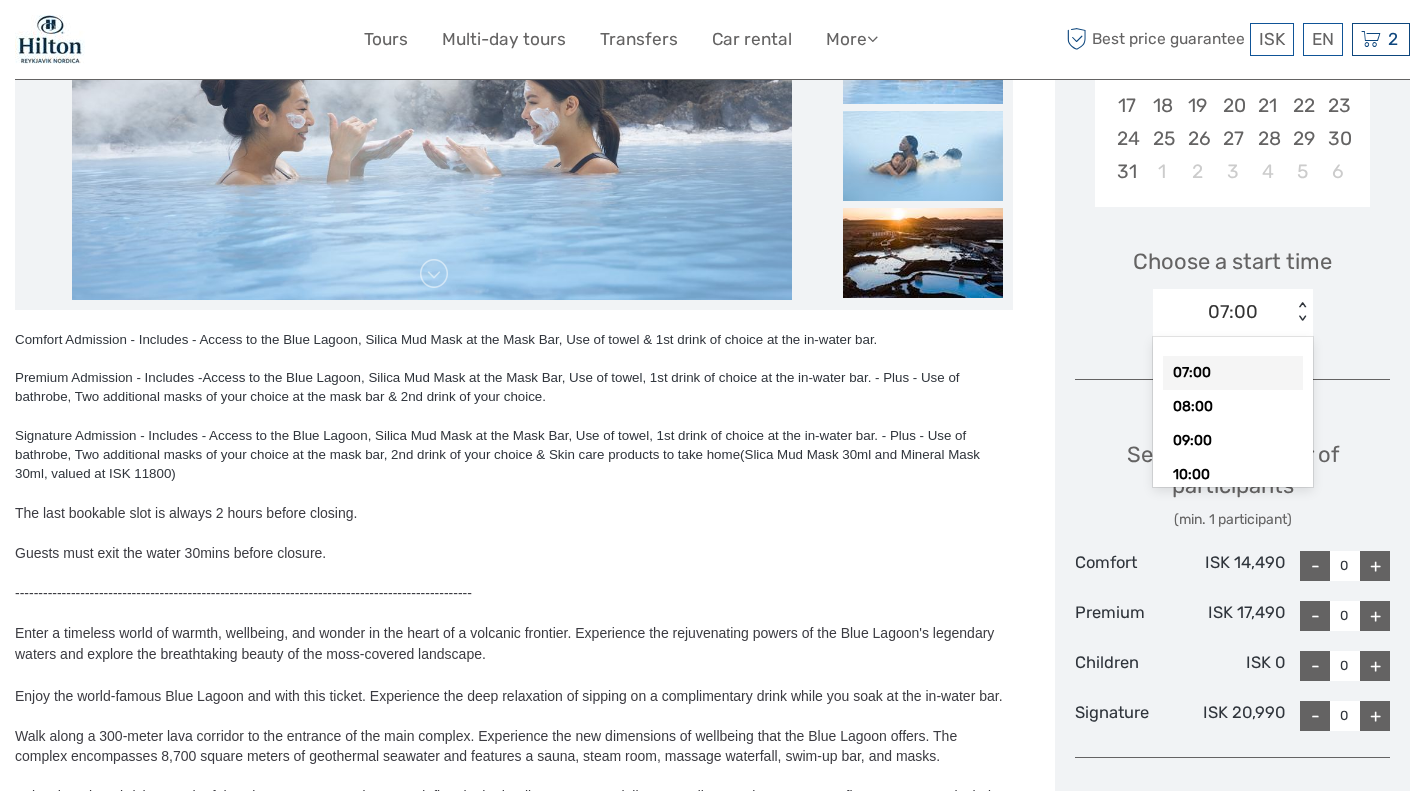 scroll, scrollTop: 0, scrollLeft: 0, axis: both 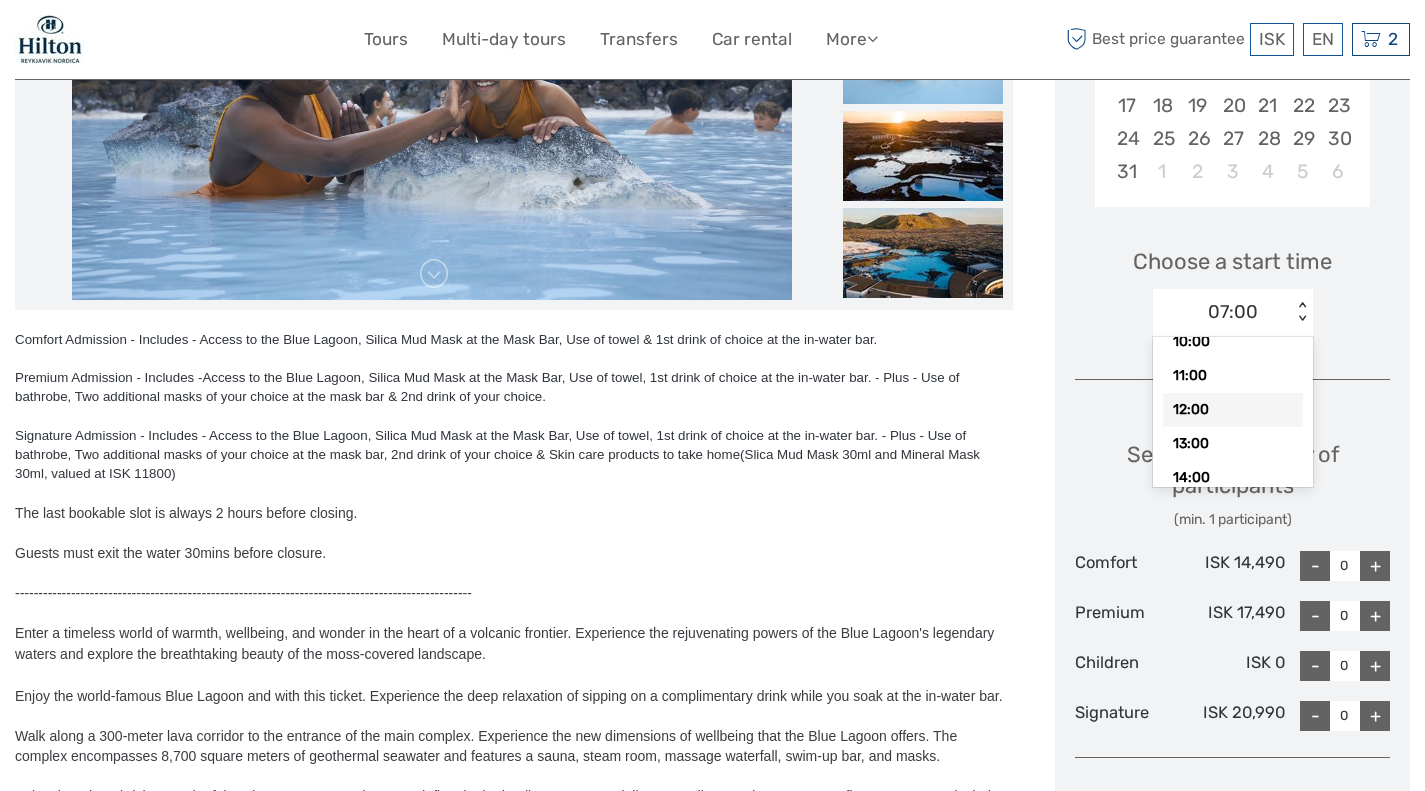 click on "12:00" at bounding box center [1233, 410] 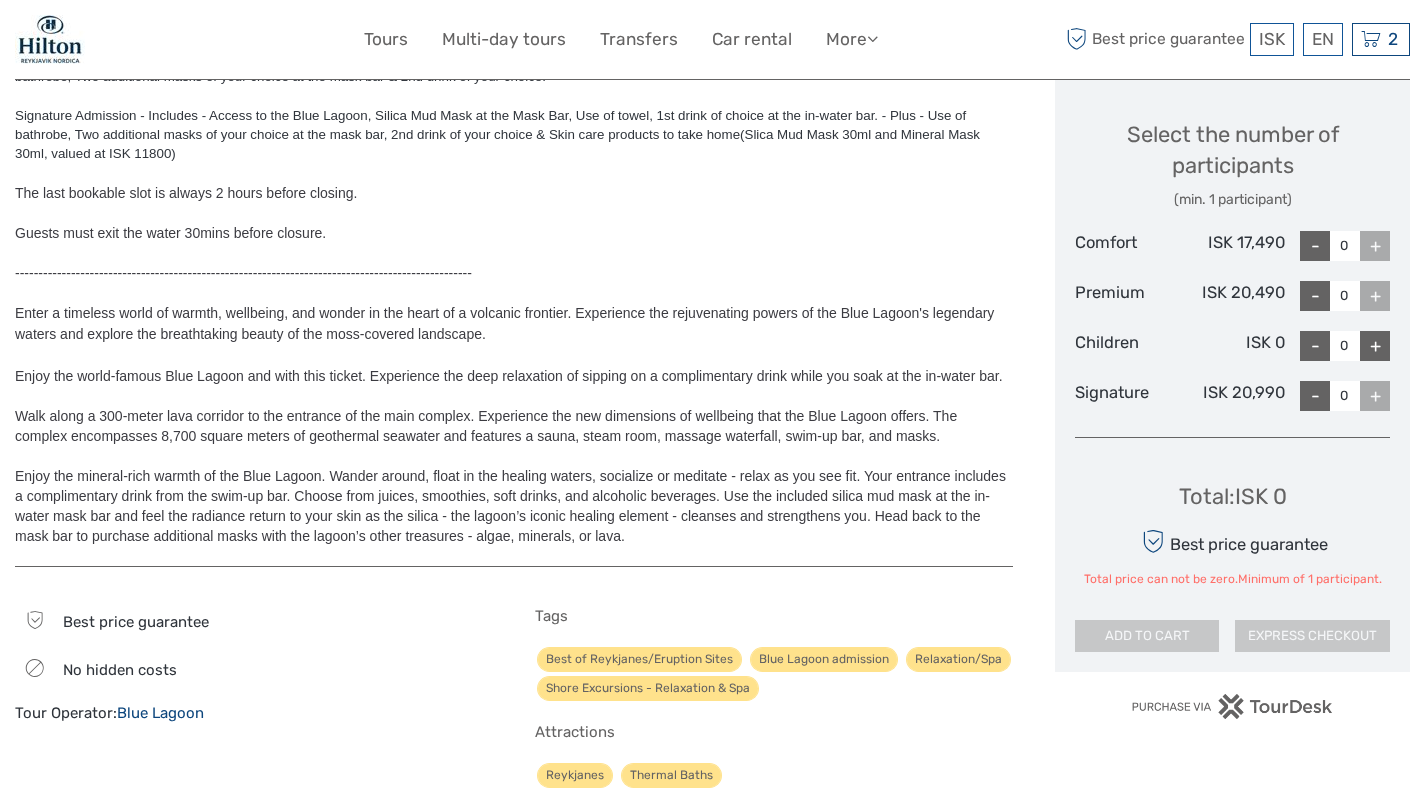 scroll, scrollTop: 843, scrollLeft: 0, axis: vertical 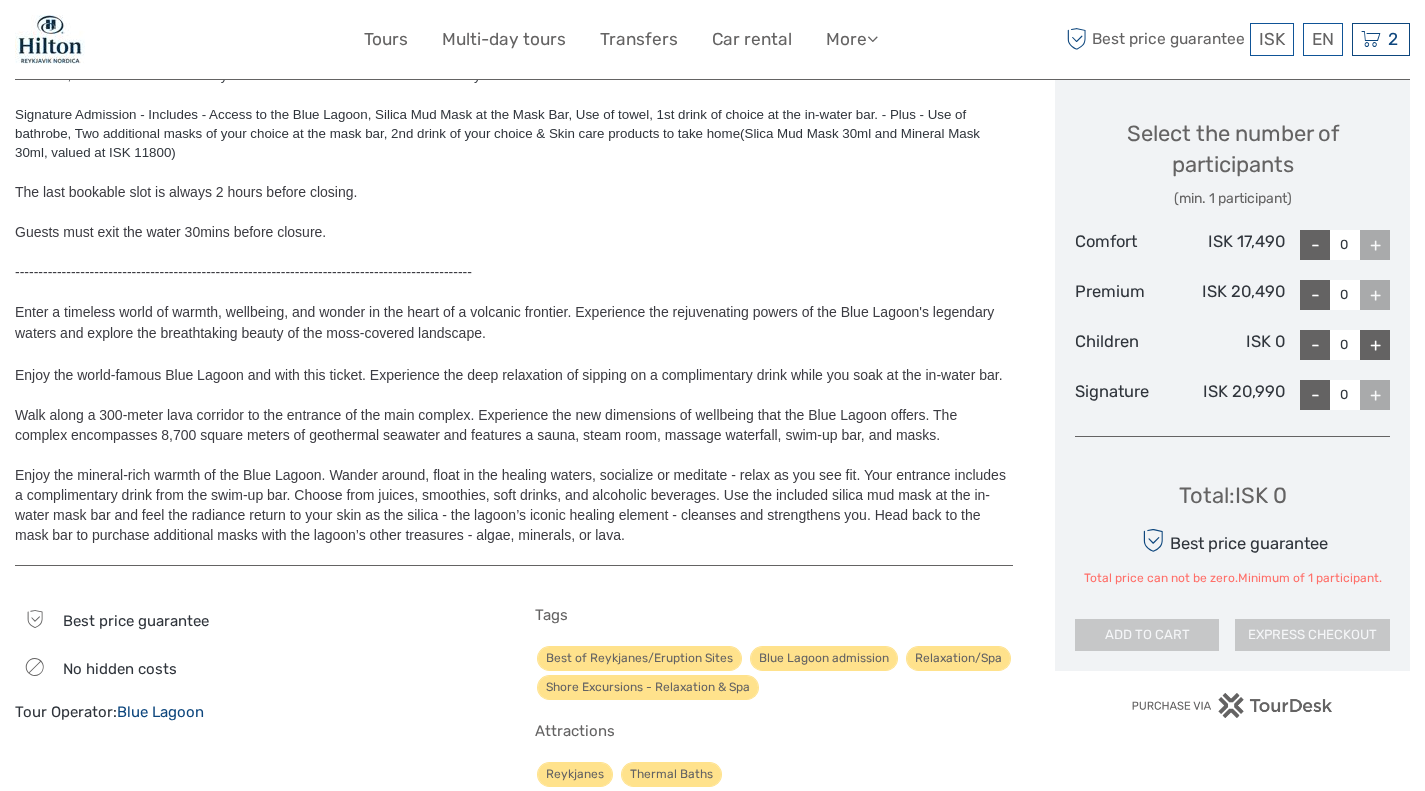 click on "+" at bounding box center [1375, 245] 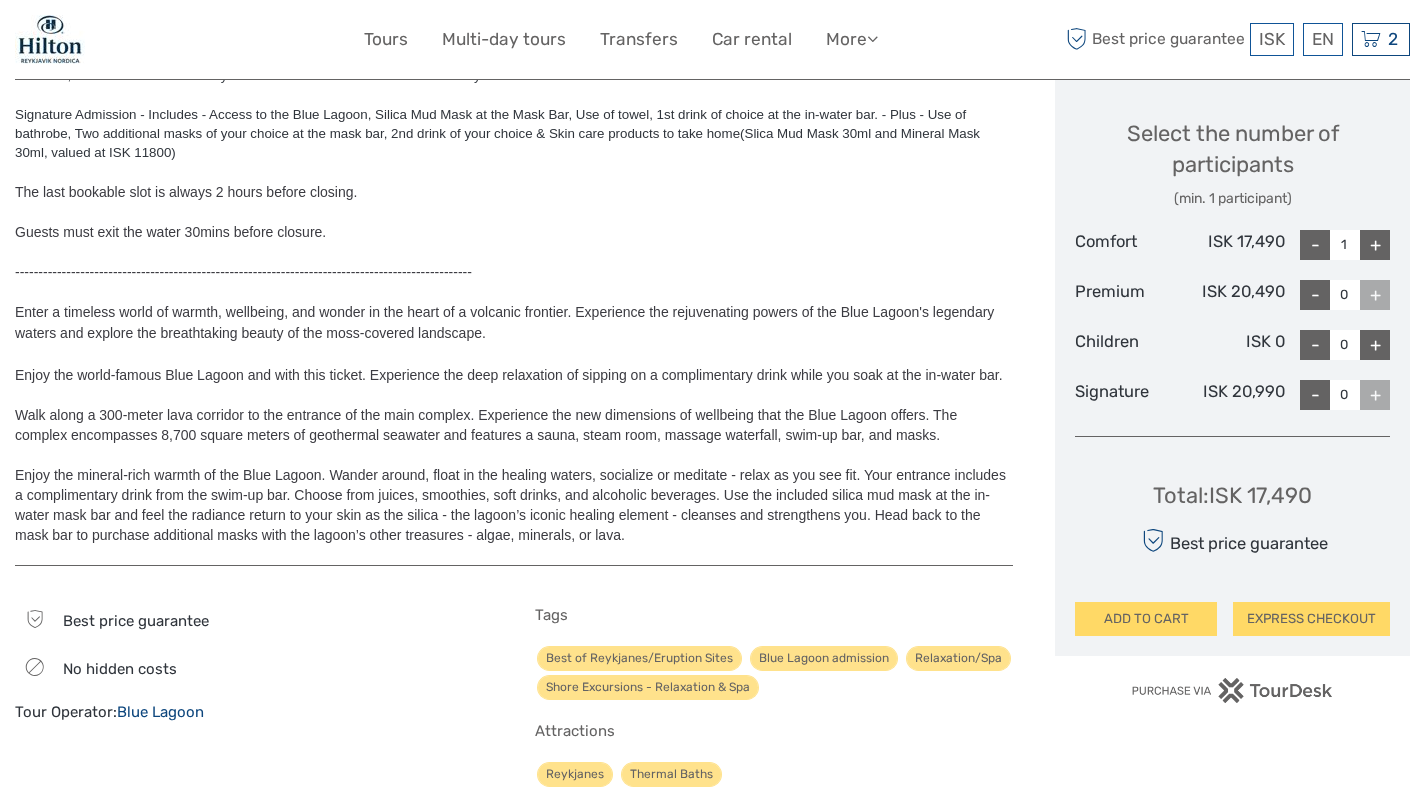 click on "+" at bounding box center (1375, 345) 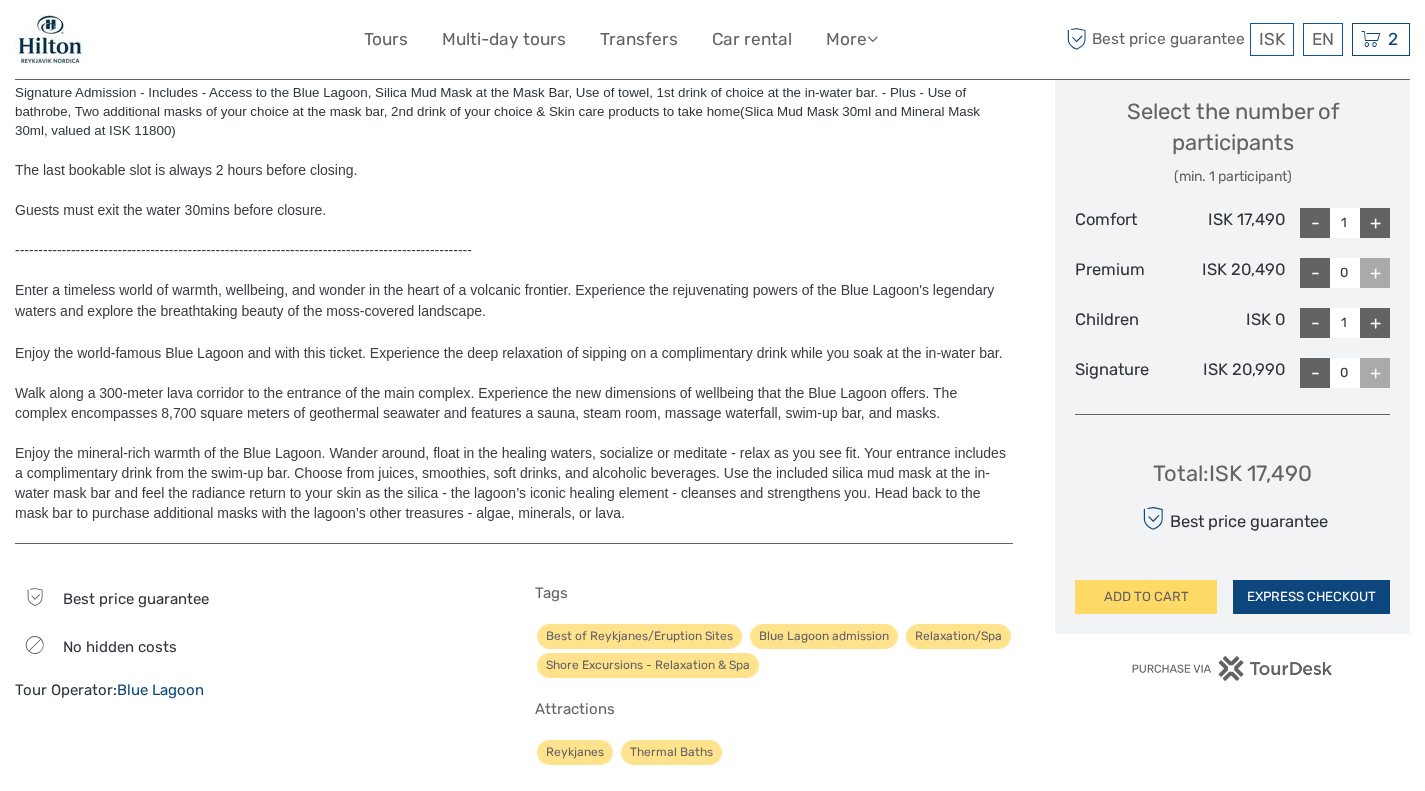 scroll, scrollTop: 872, scrollLeft: 0, axis: vertical 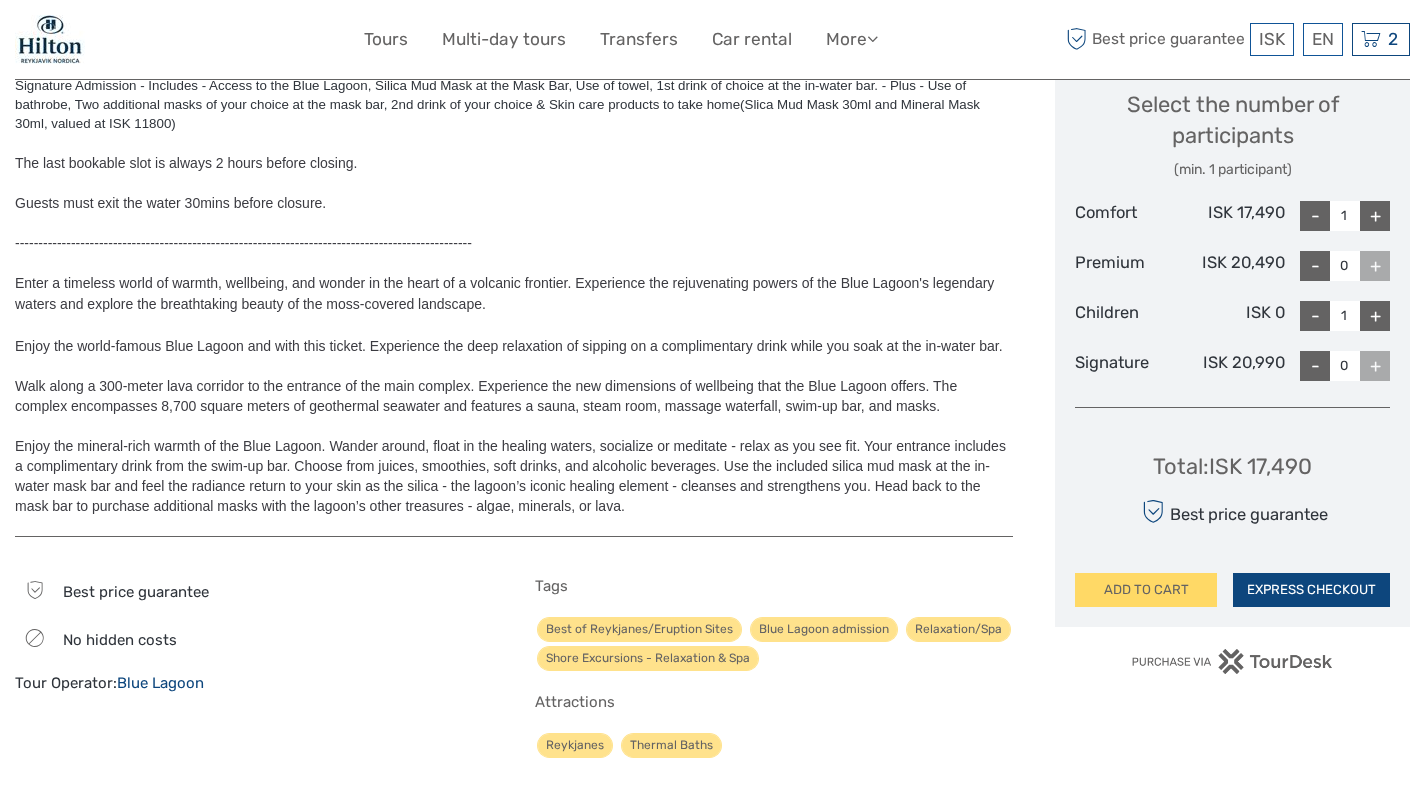 click on "EXPRESS CHECKOUT" at bounding box center (1311, 590) 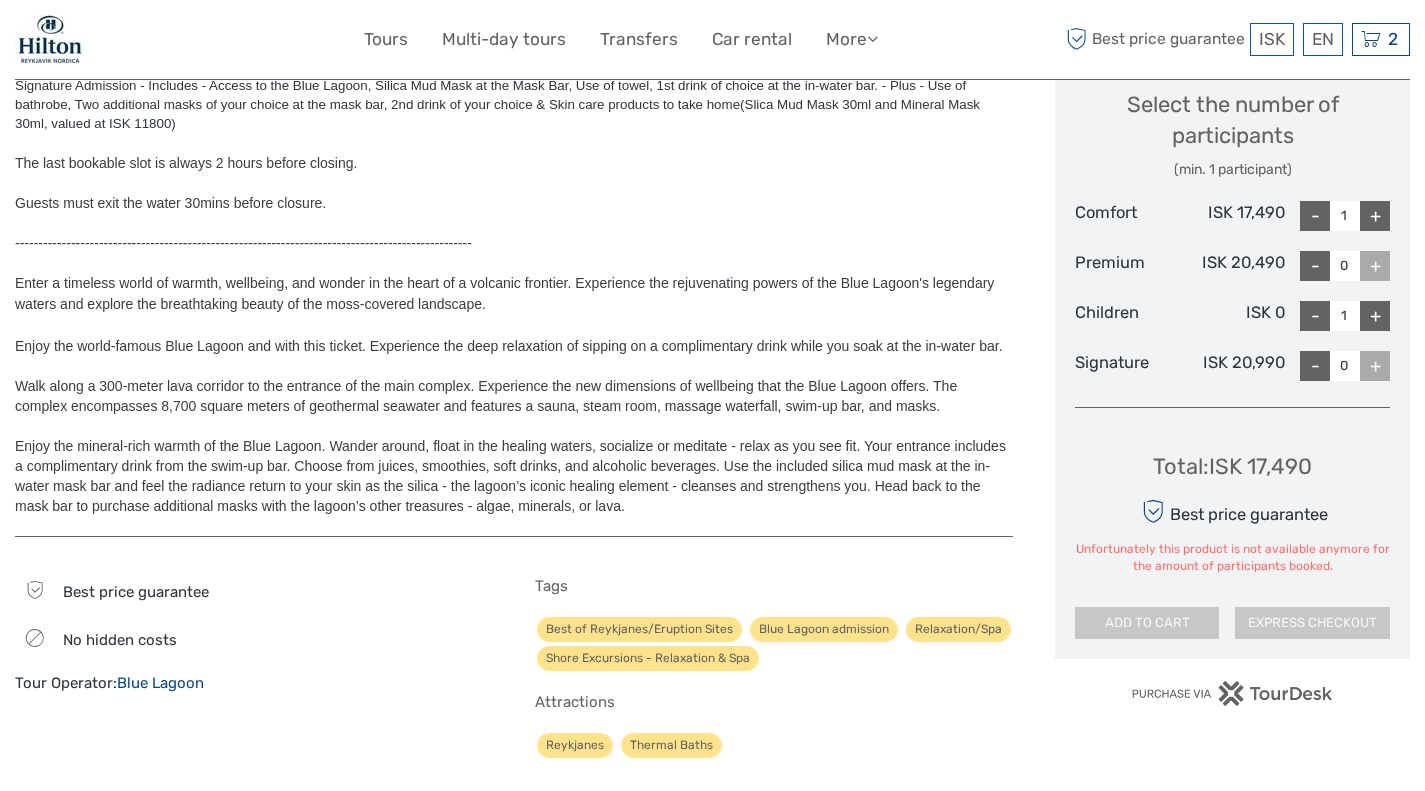 click on "-" at bounding box center (1315, 216) 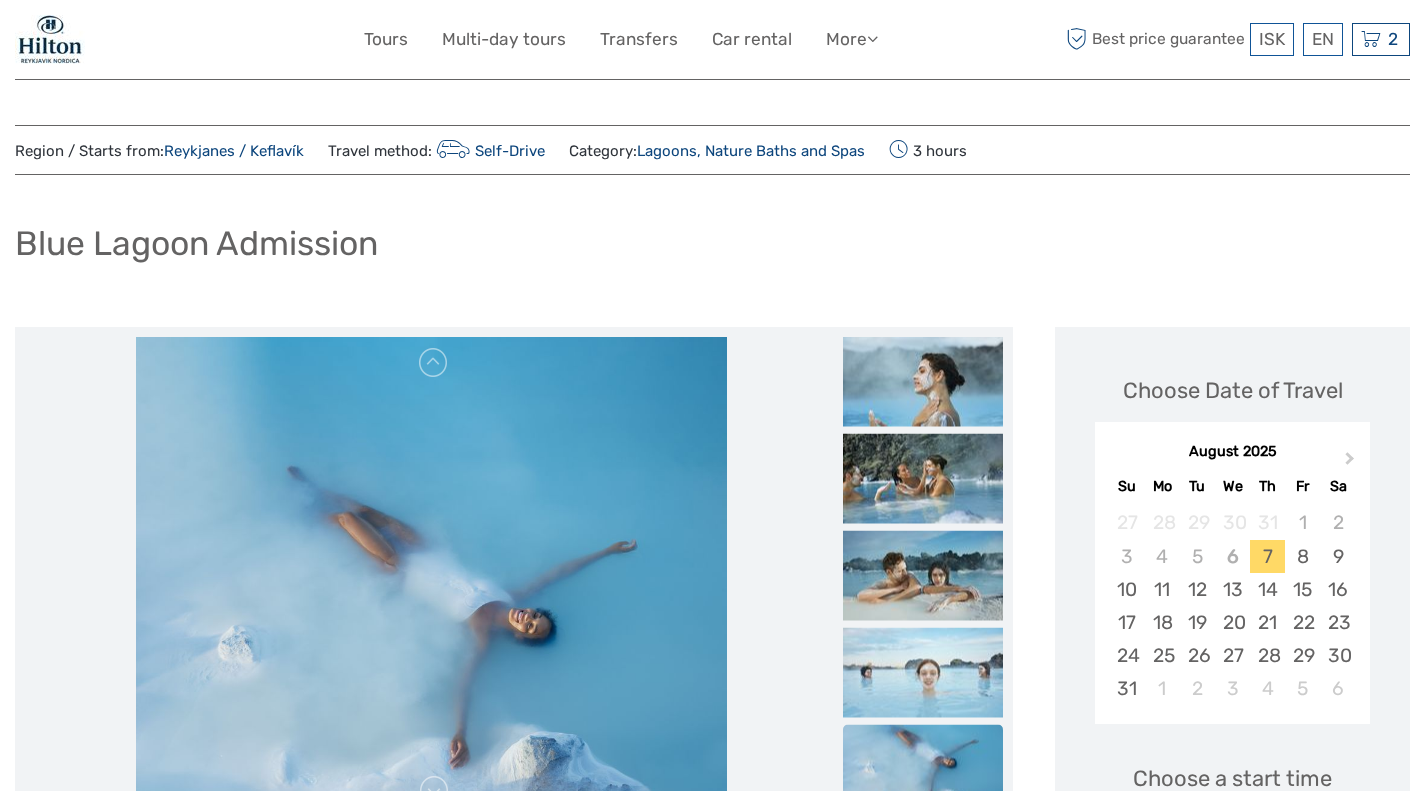scroll, scrollTop: 0, scrollLeft: 0, axis: both 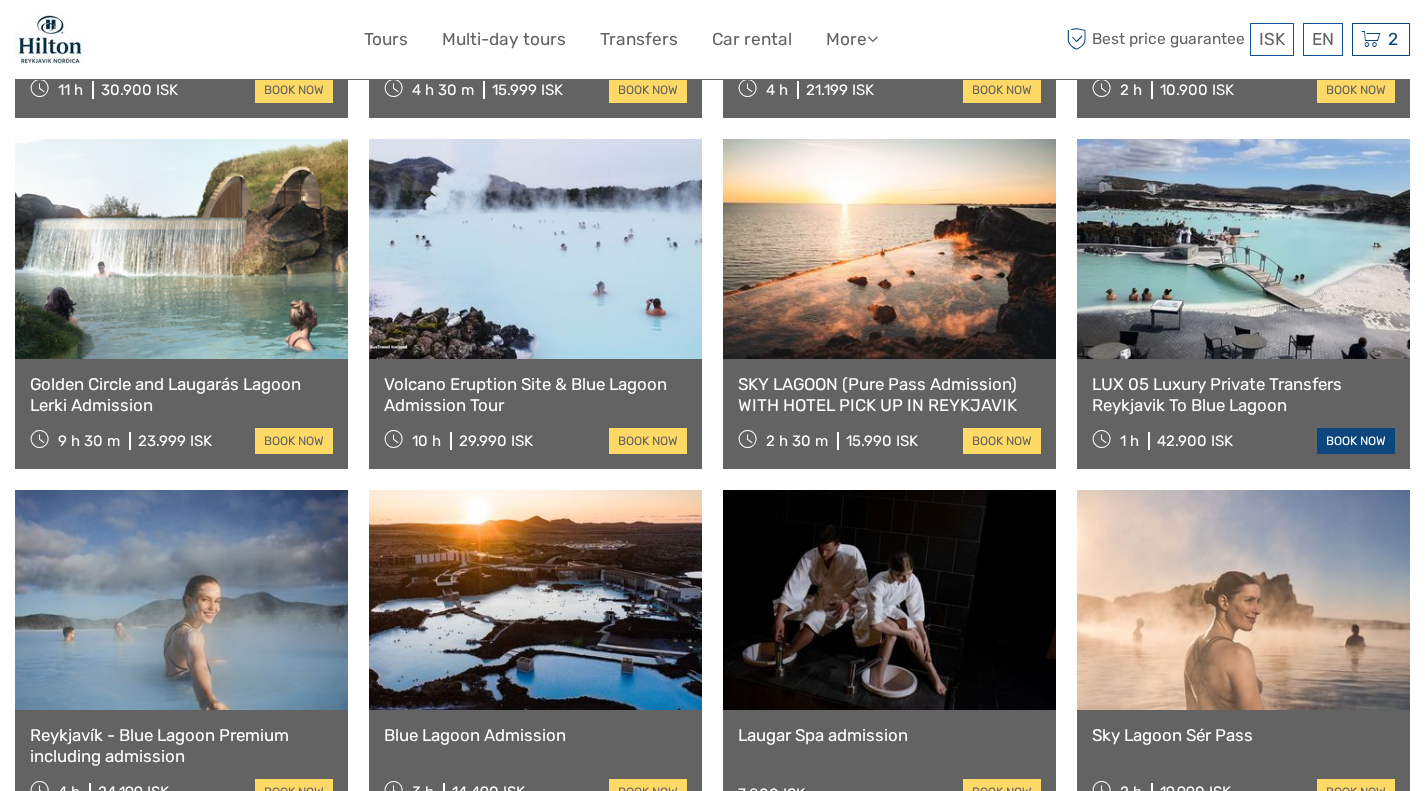 click on "book now" at bounding box center [1356, 441] 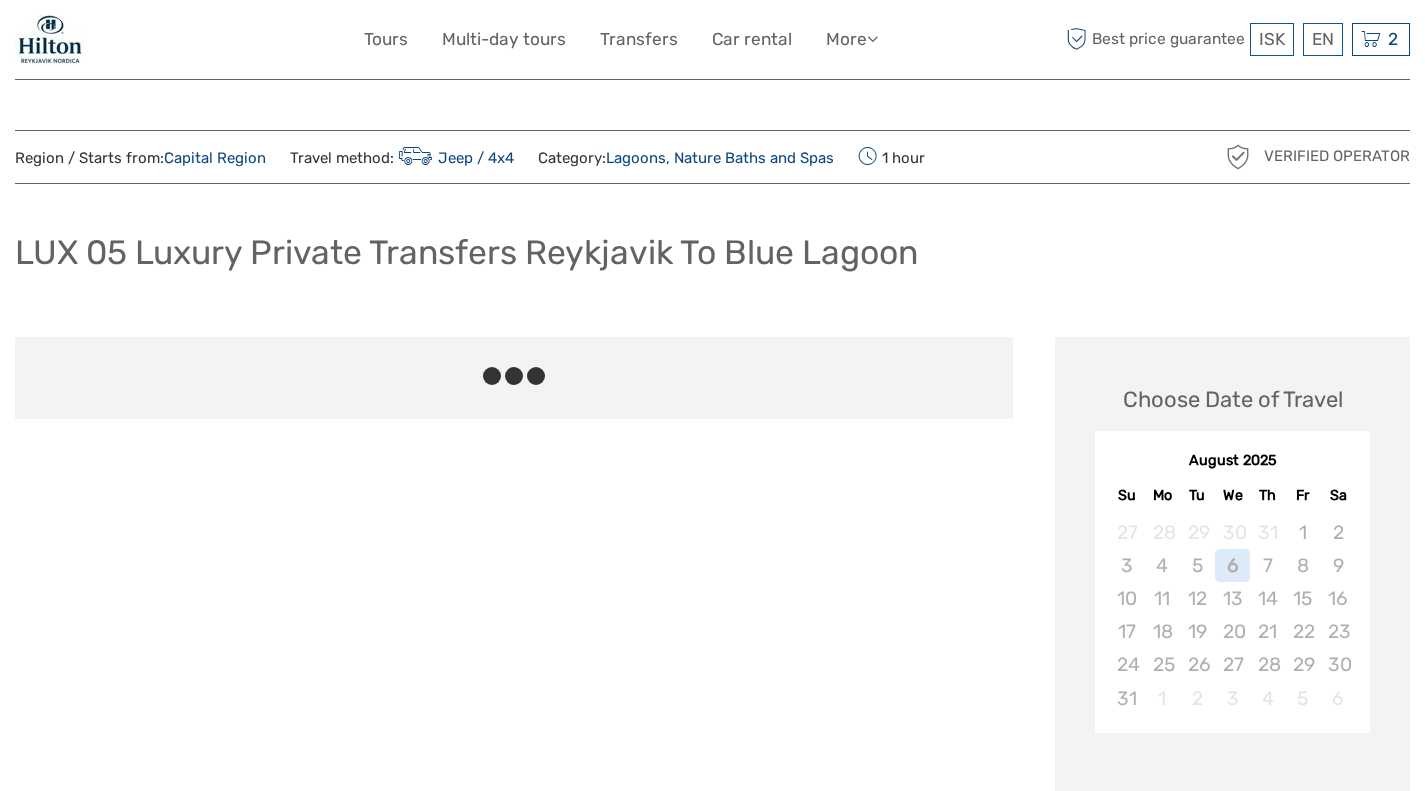 scroll, scrollTop: 0, scrollLeft: 0, axis: both 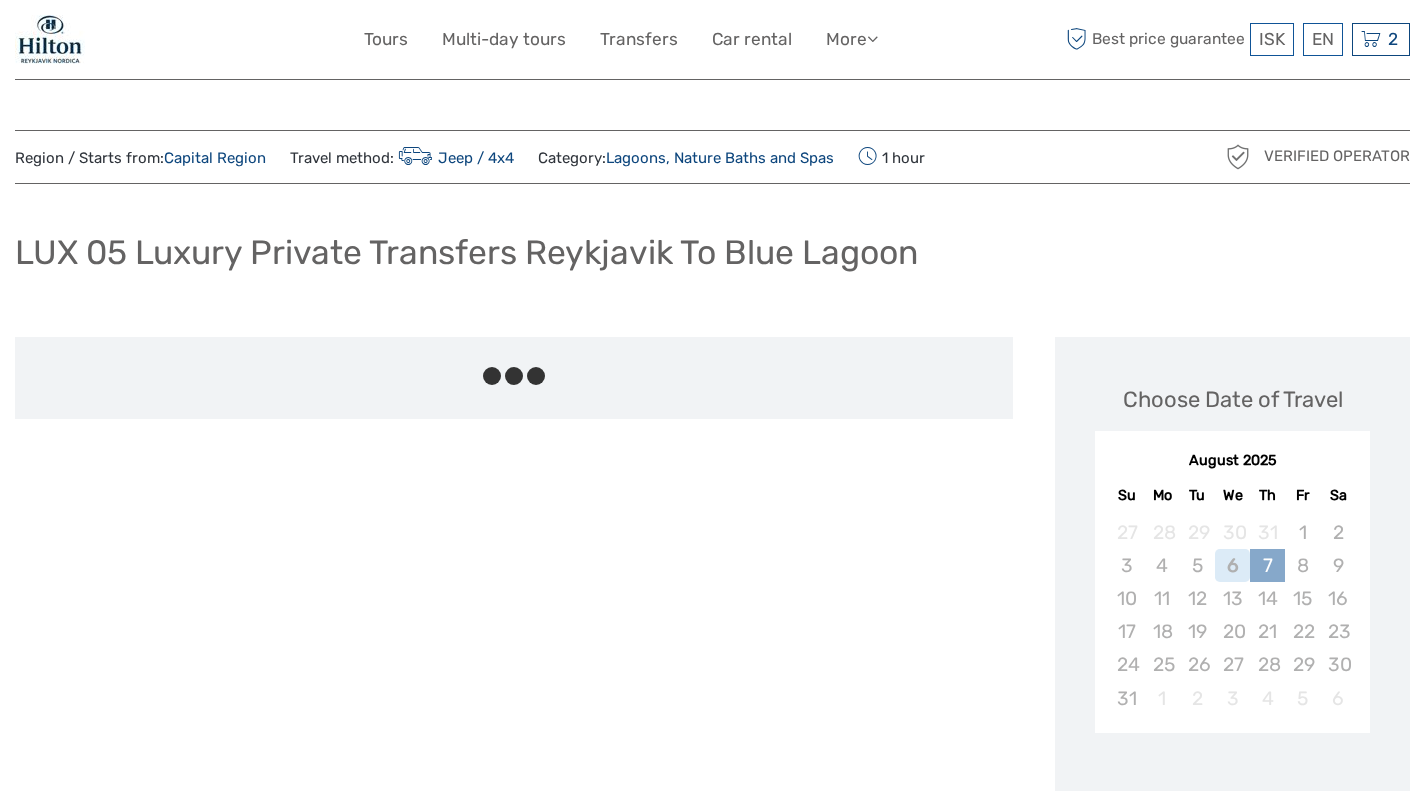 click on "7" at bounding box center [1267, 565] 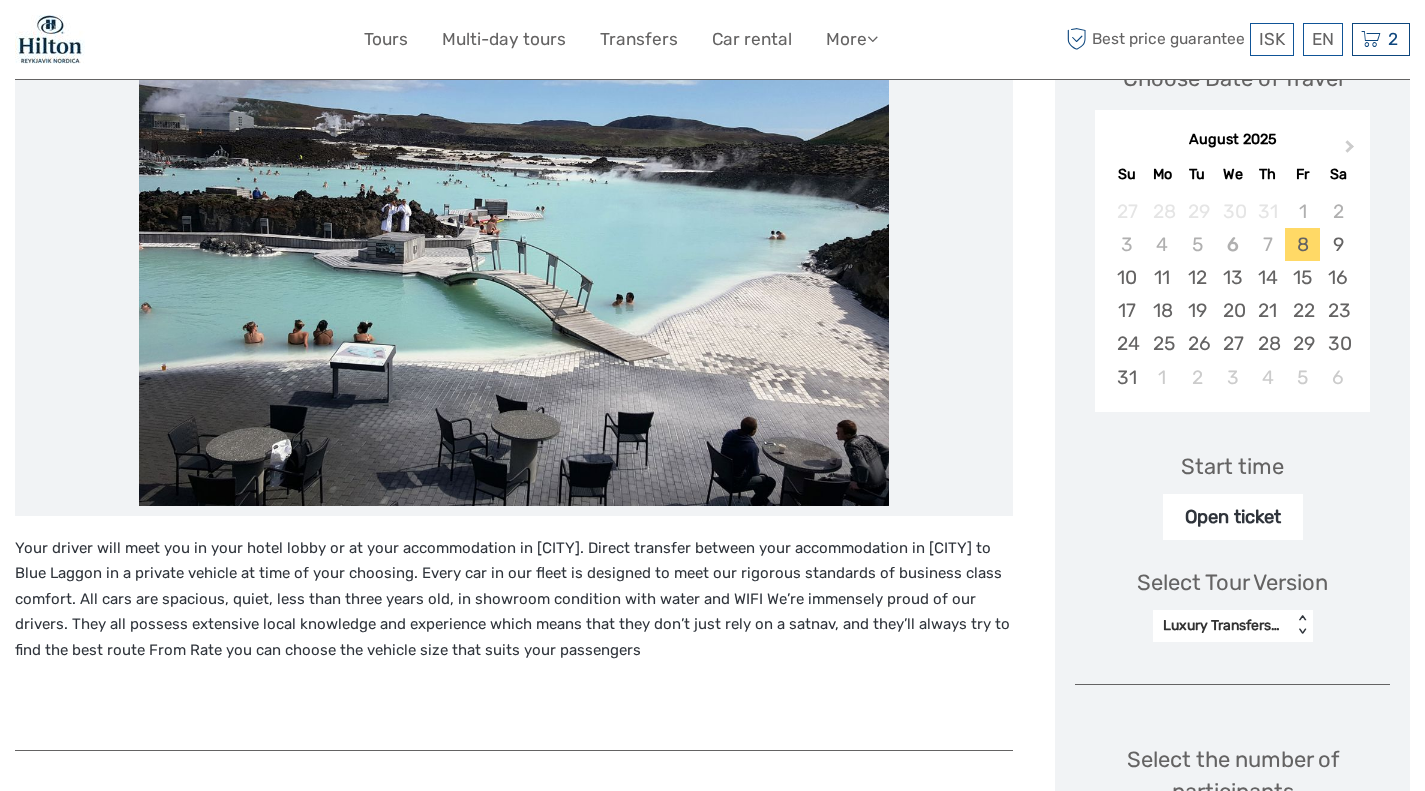 scroll, scrollTop: 328, scrollLeft: 0, axis: vertical 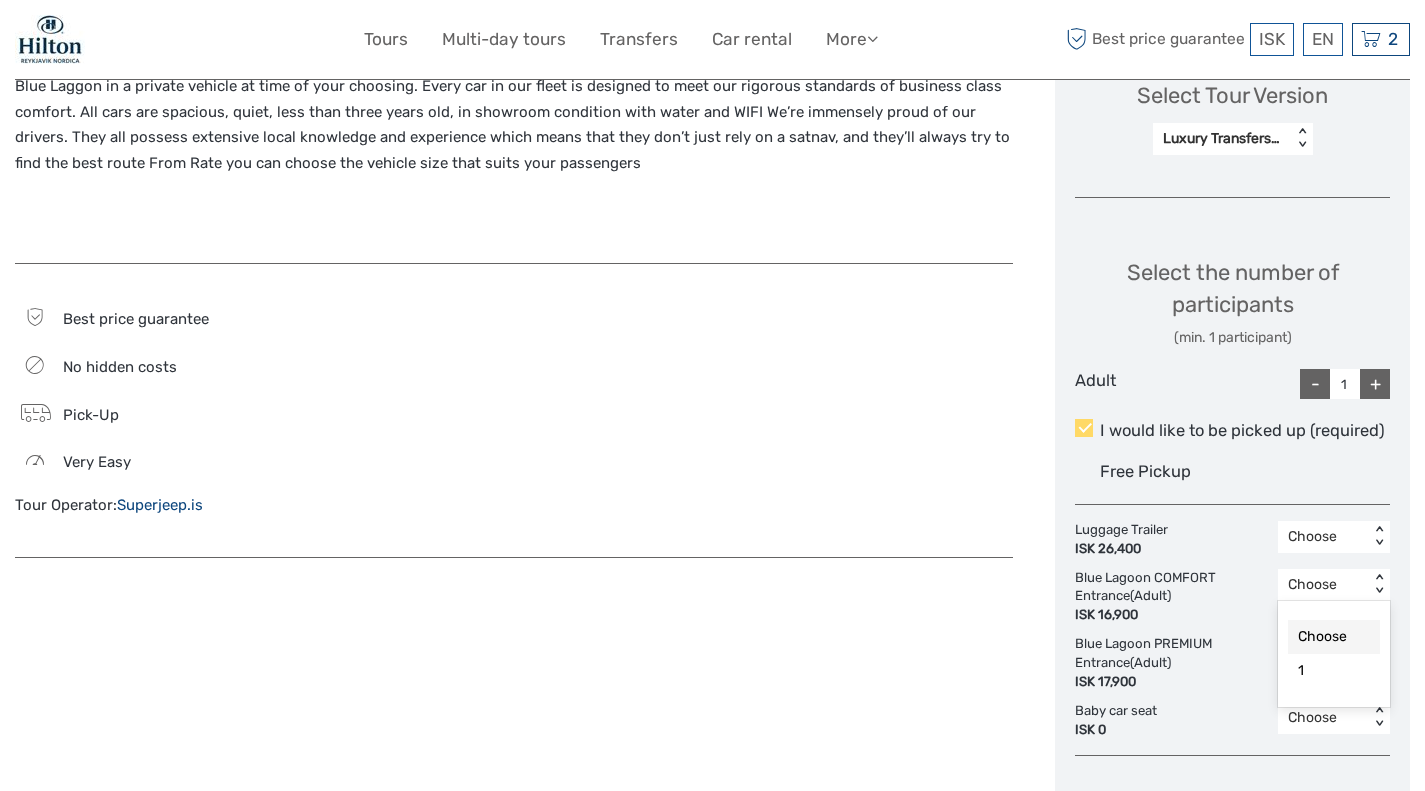 click on "Choose" at bounding box center [1323, 585] 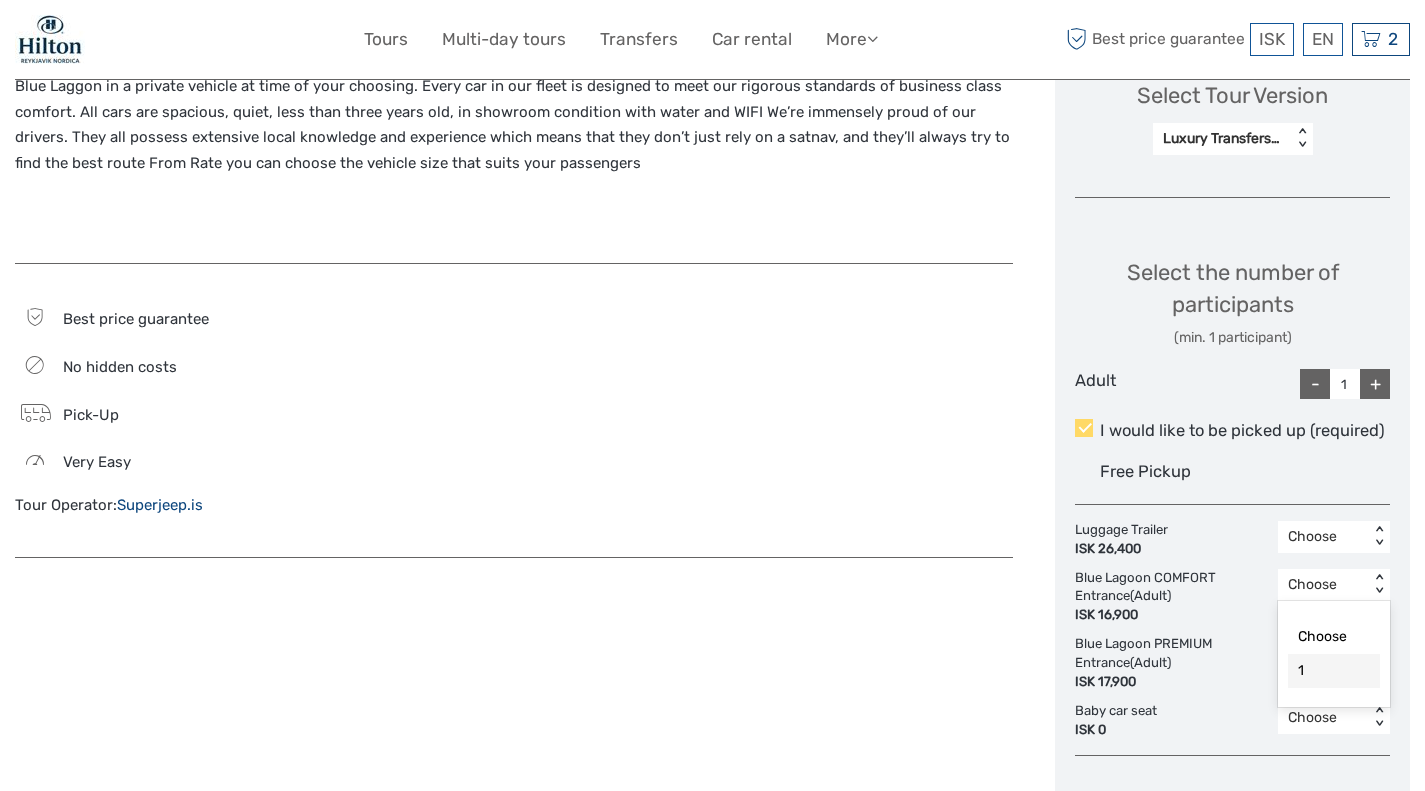 click on "1" at bounding box center (1334, 671) 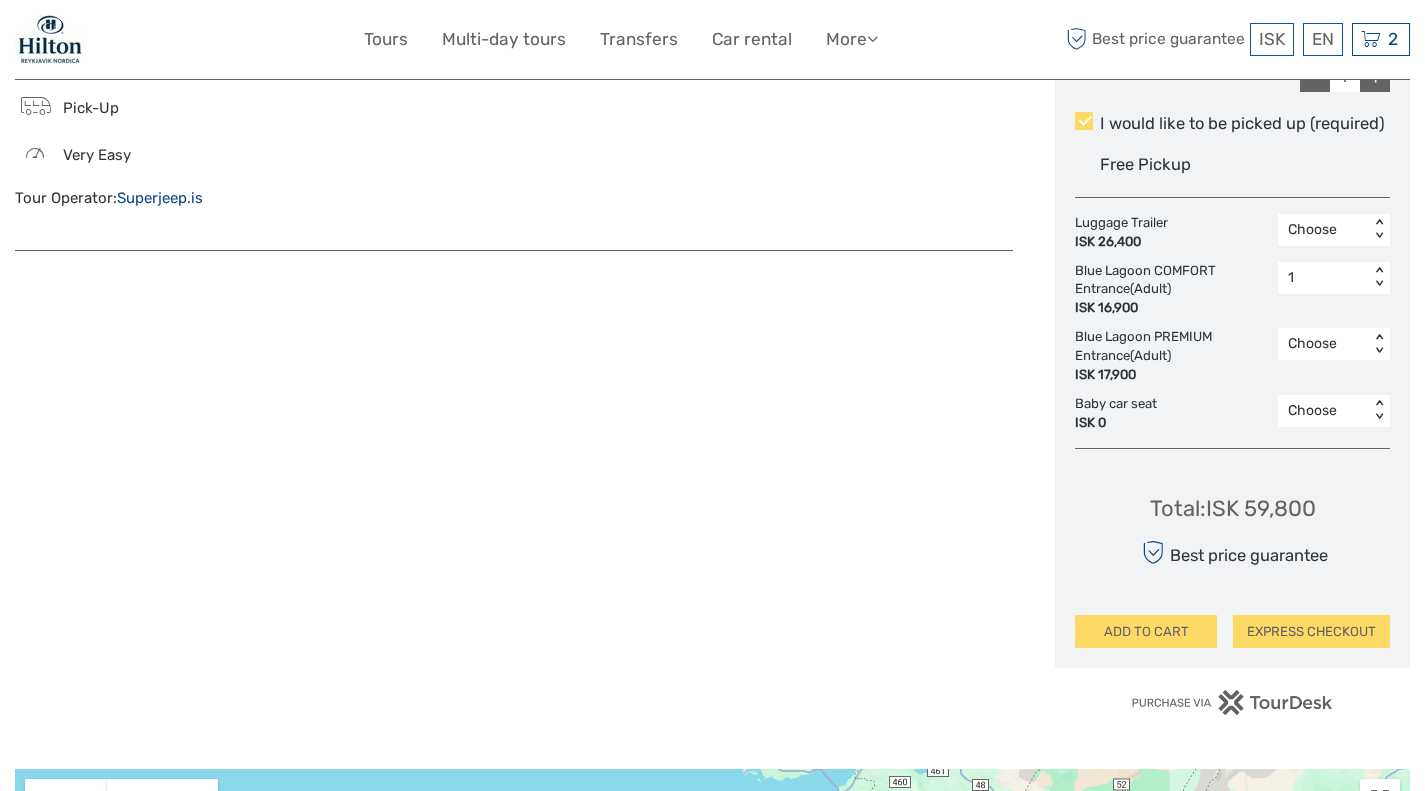 scroll, scrollTop: 1117, scrollLeft: 0, axis: vertical 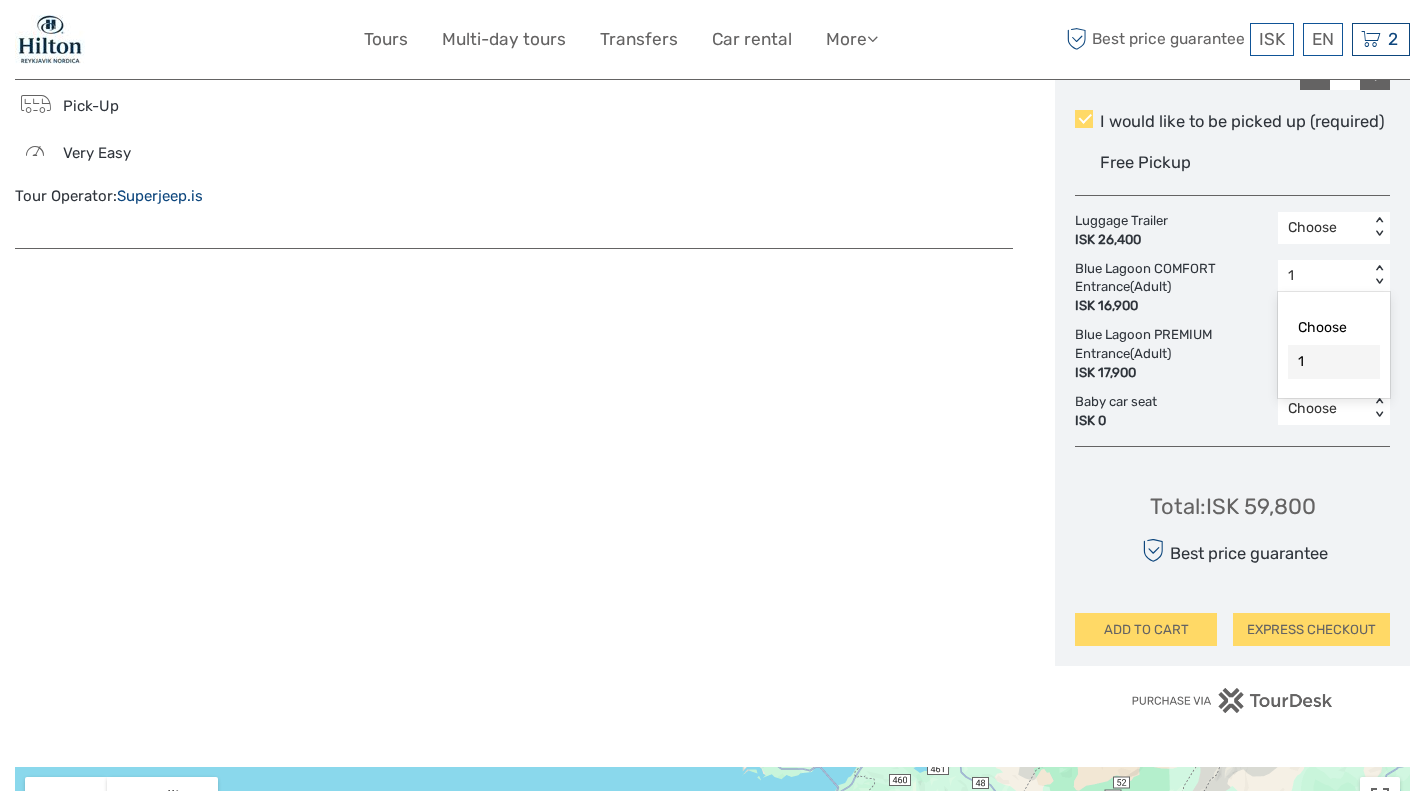click on "1" at bounding box center [1323, 276] 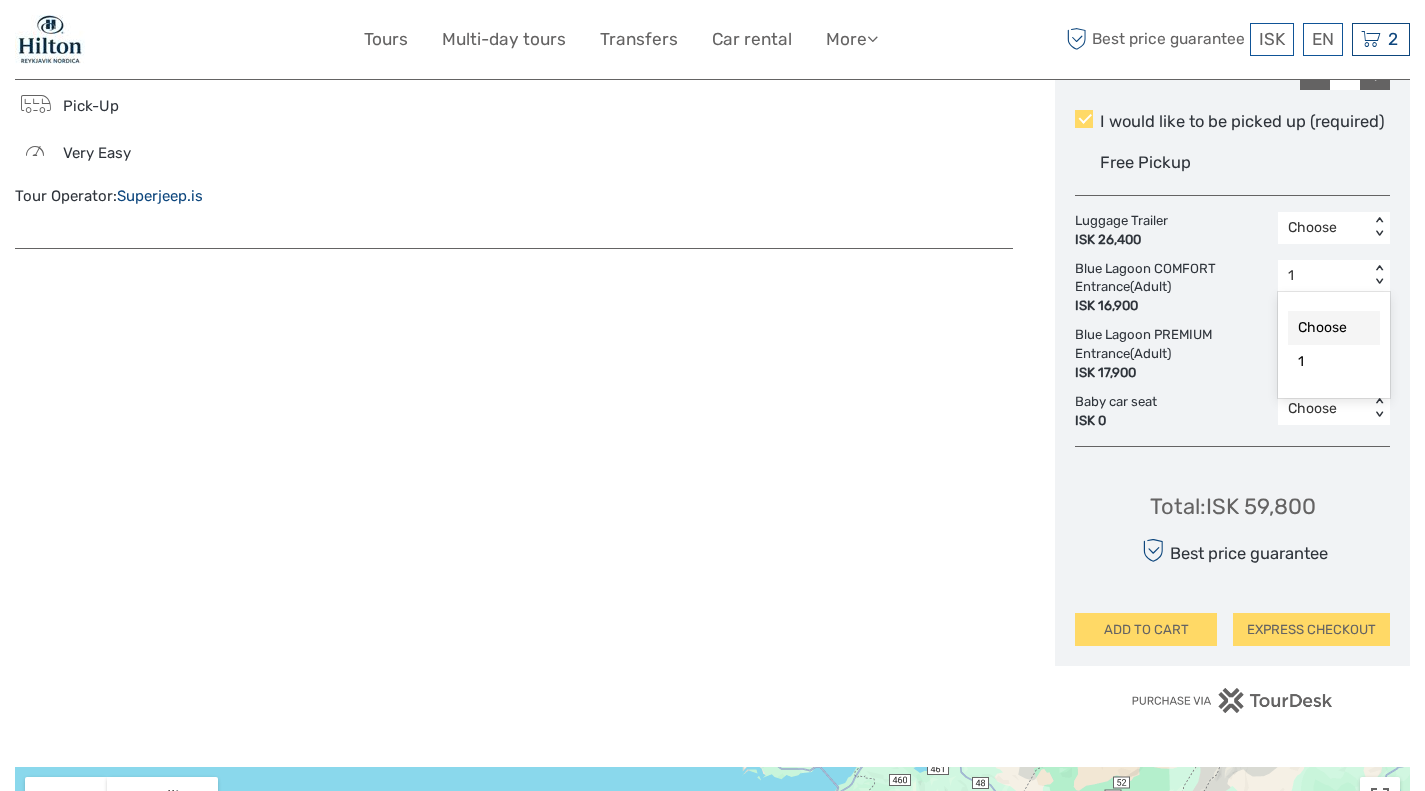 click on "Choose" at bounding box center (1334, 328) 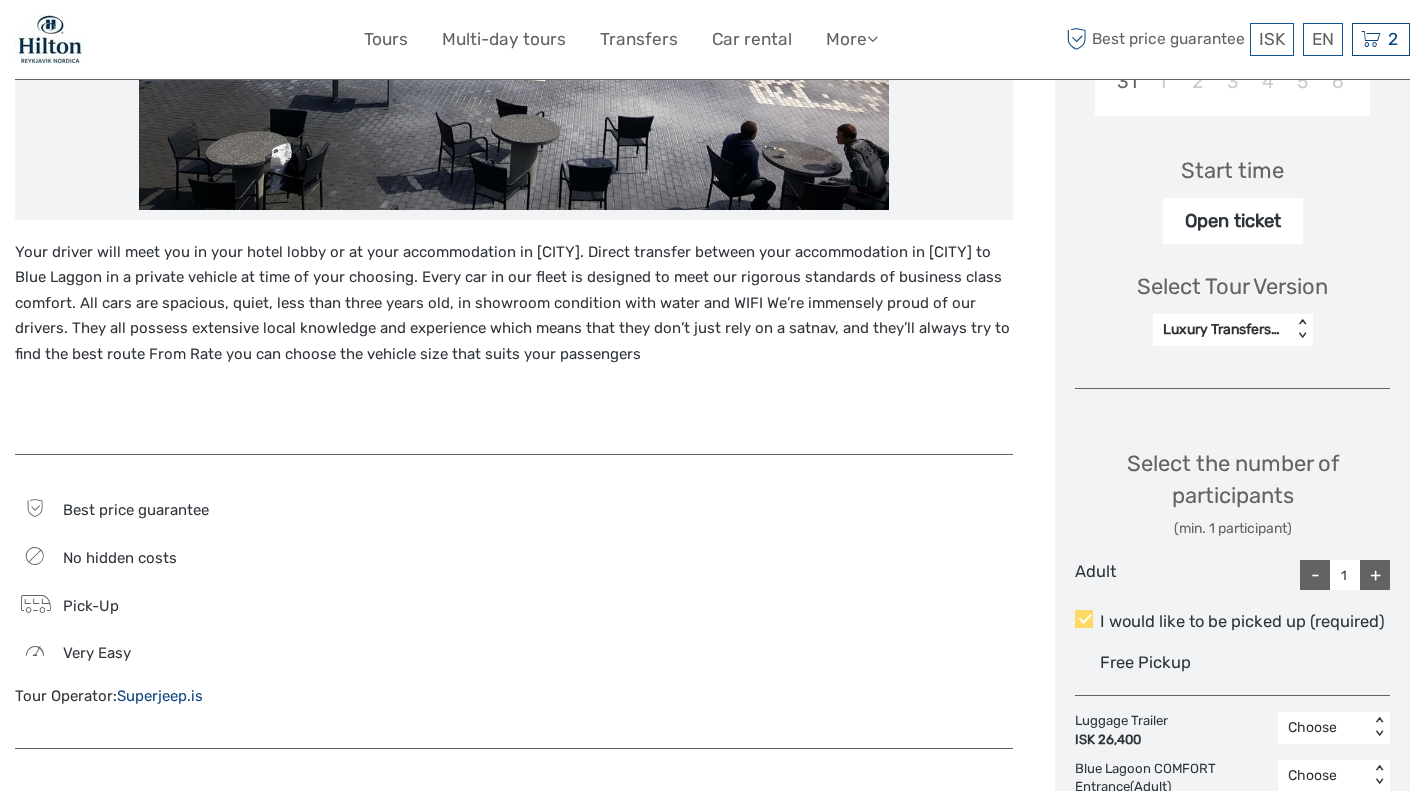 scroll, scrollTop: 612, scrollLeft: 0, axis: vertical 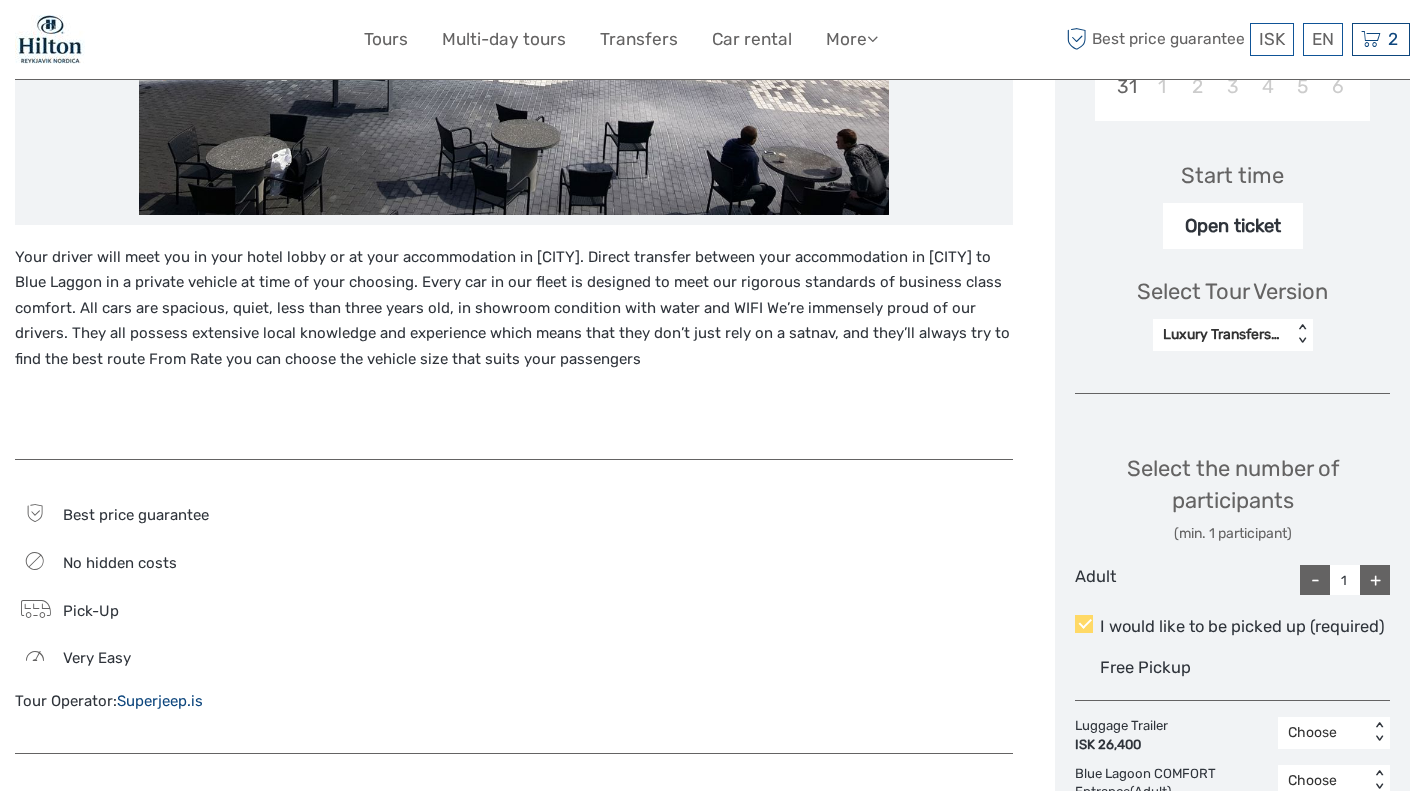 click on "Open ticket" at bounding box center [1233, 226] 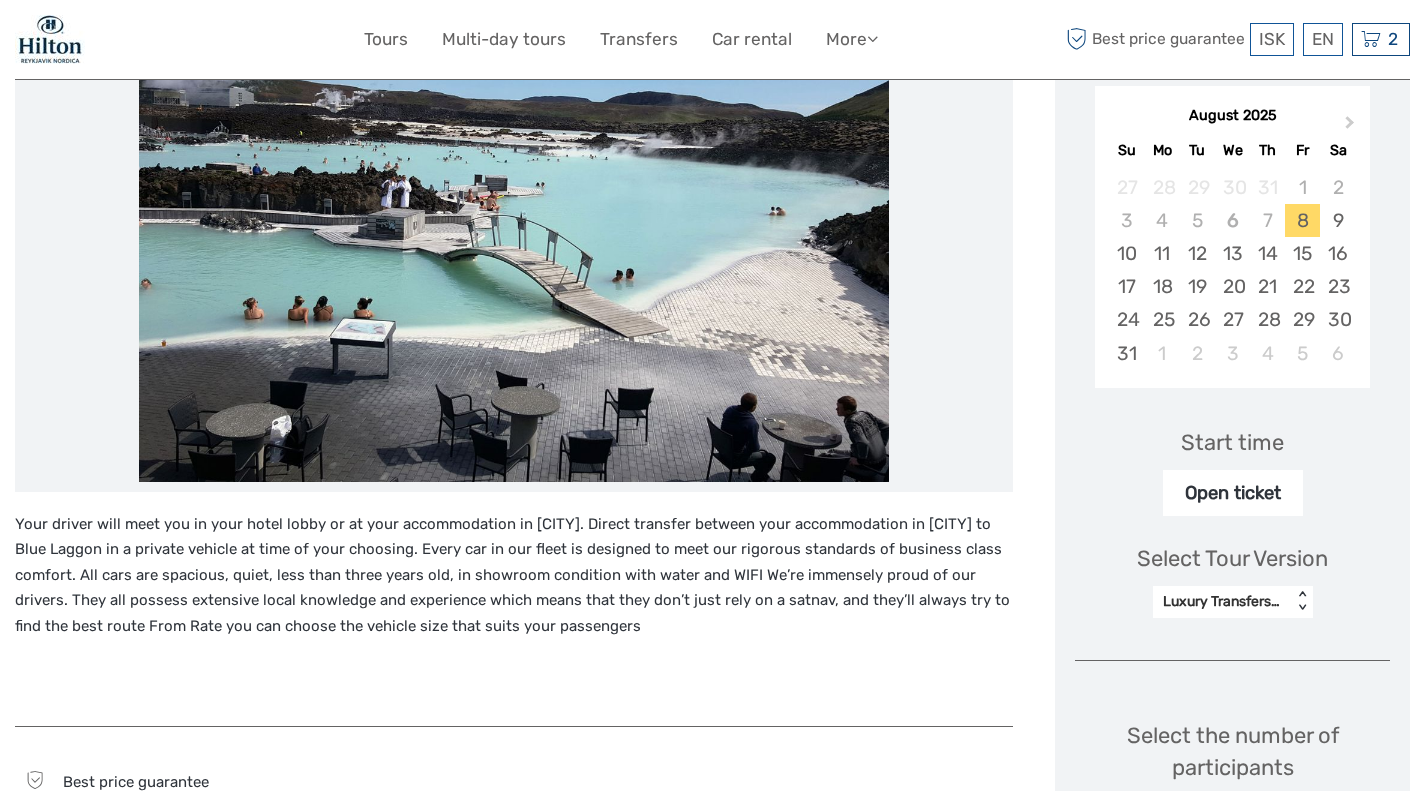 scroll, scrollTop: 0, scrollLeft: 0, axis: both 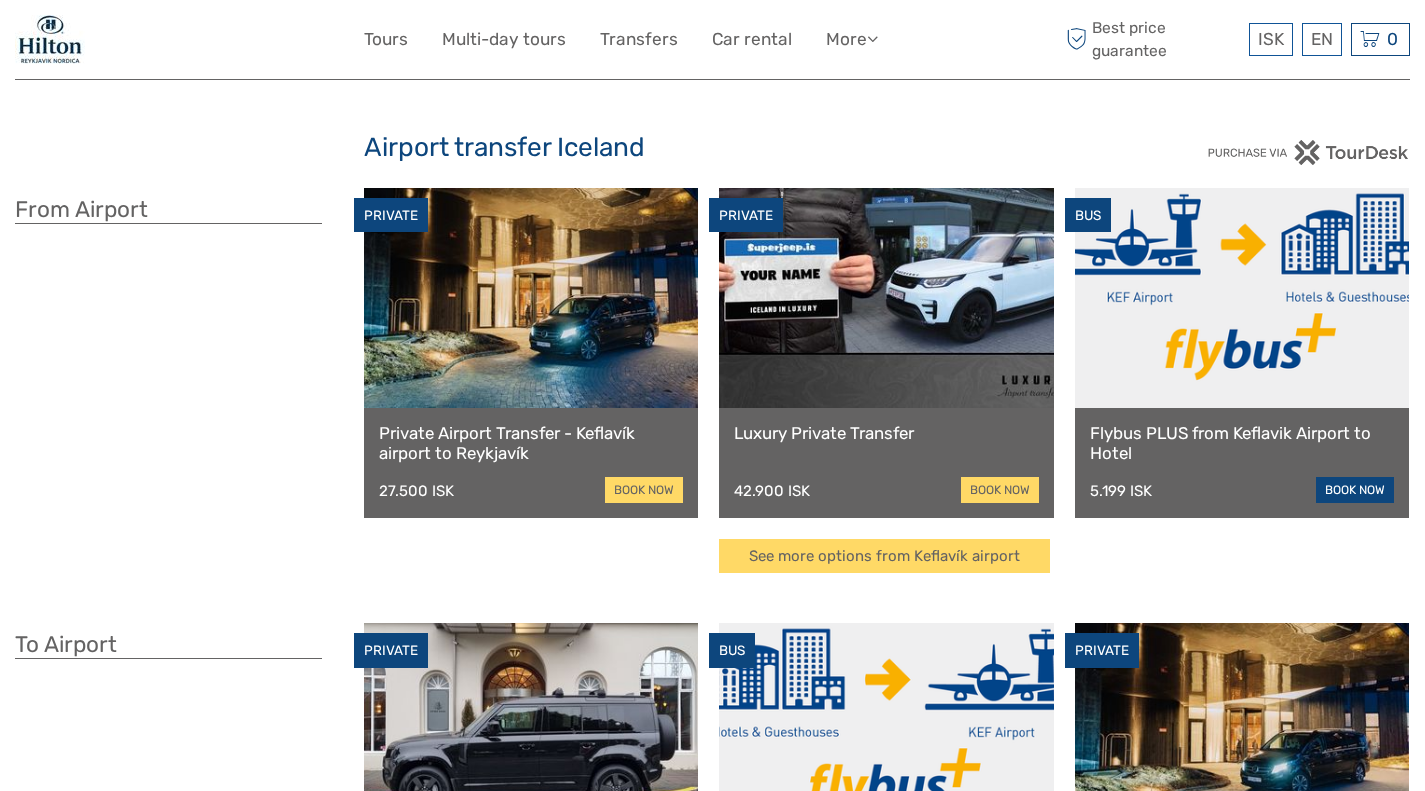 click on "book now" at bounding box center (1355, 490) 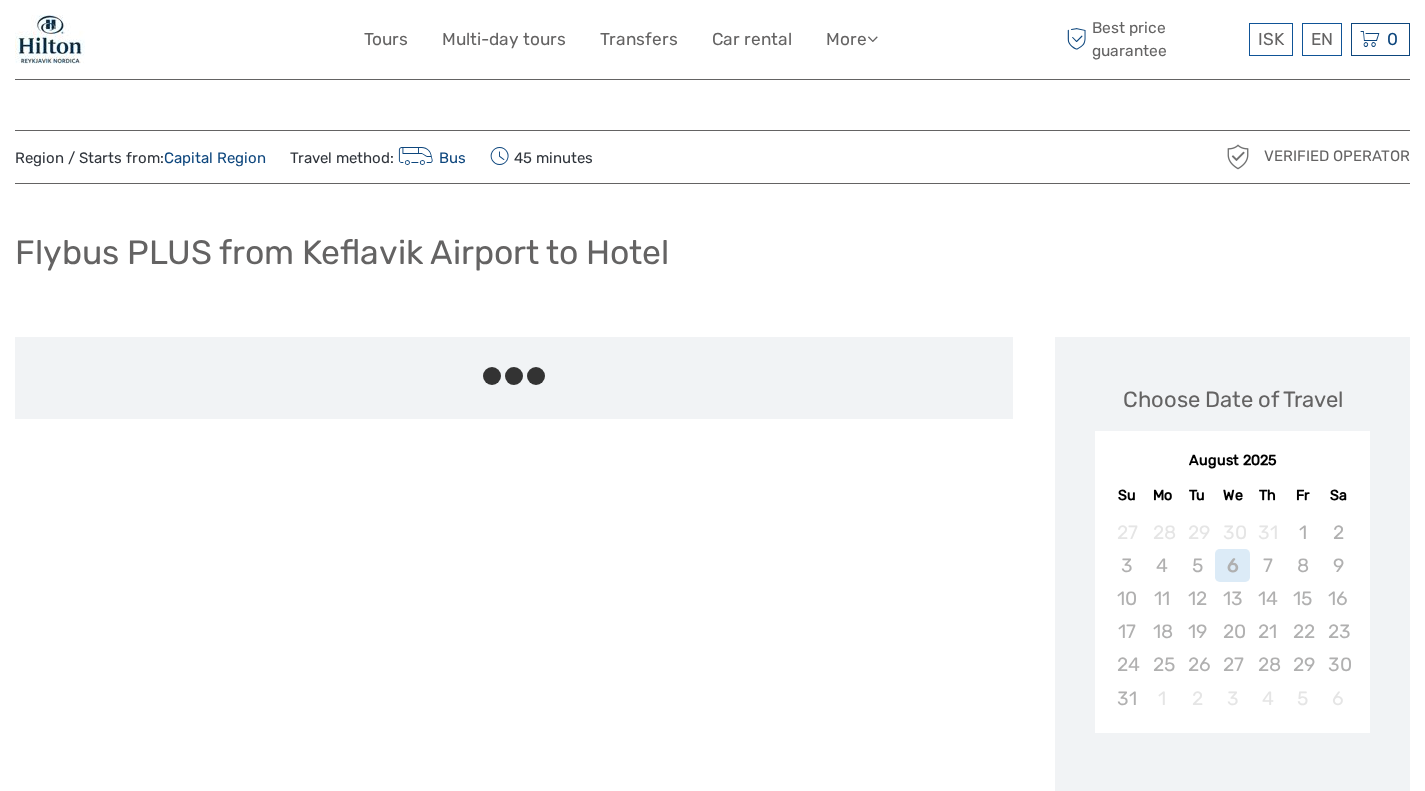 scroll, scrollTop: 0, scrollLeft: 0, axis: both 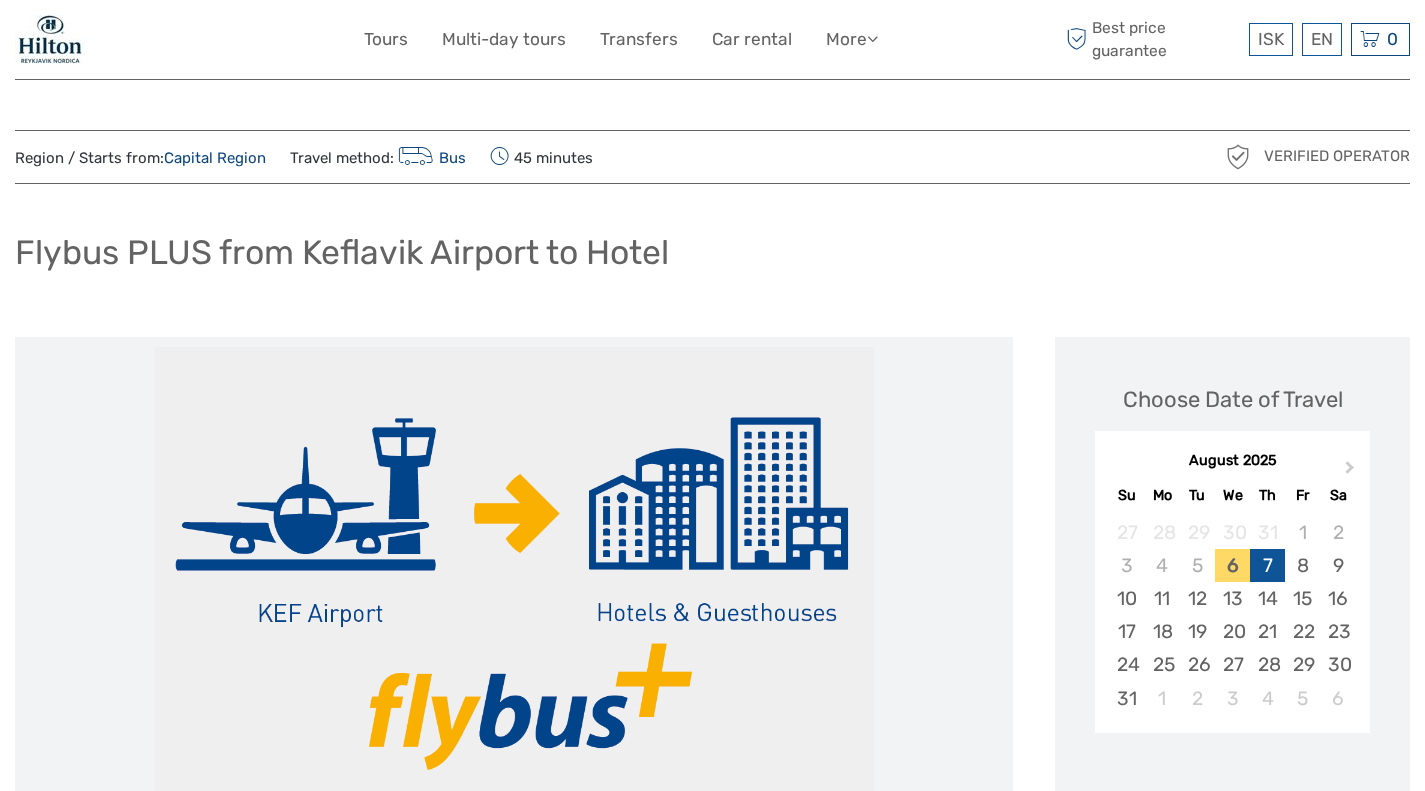 click on "7" at bounding box center (1267, 565) 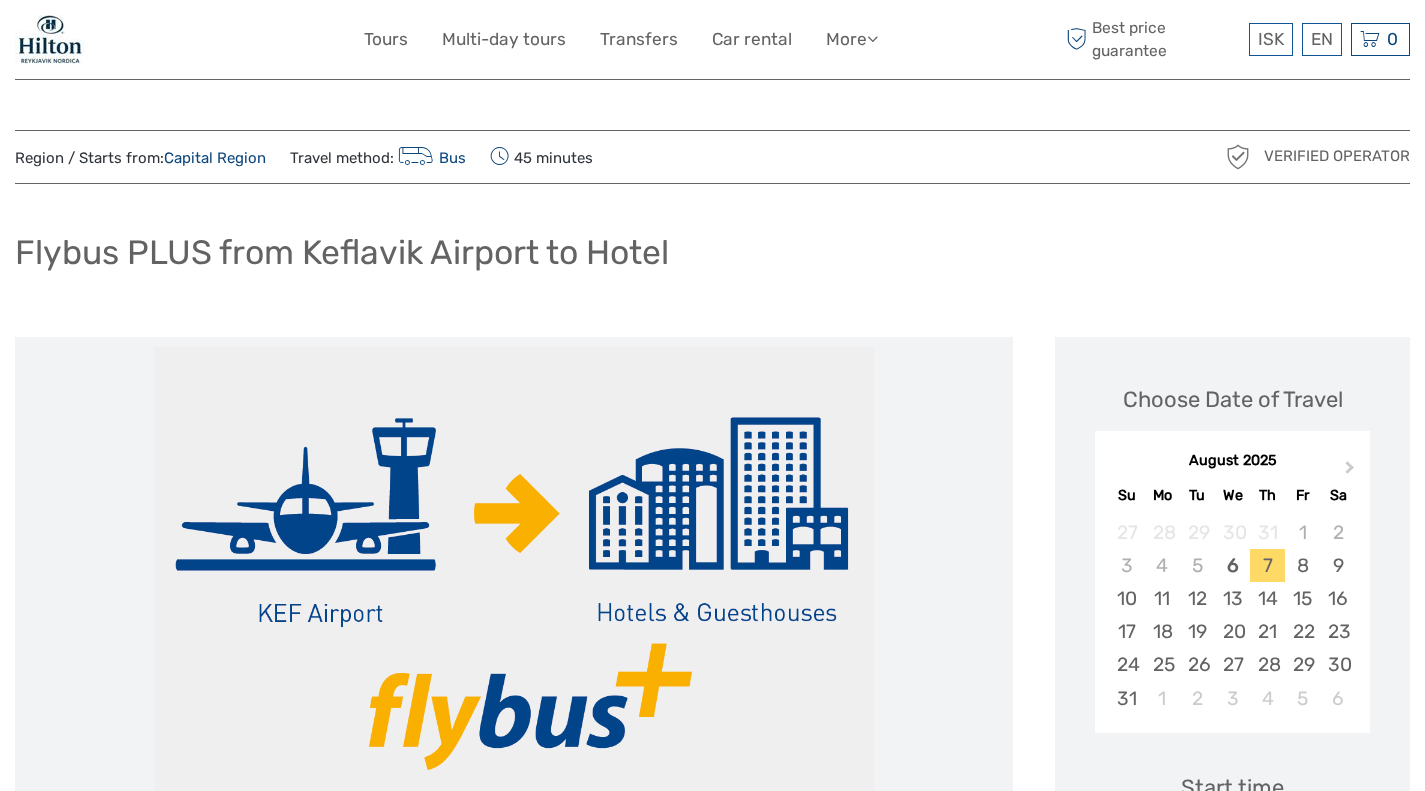 scroll, scrollTop: 890, scrollLeft: 0, axis: vertical 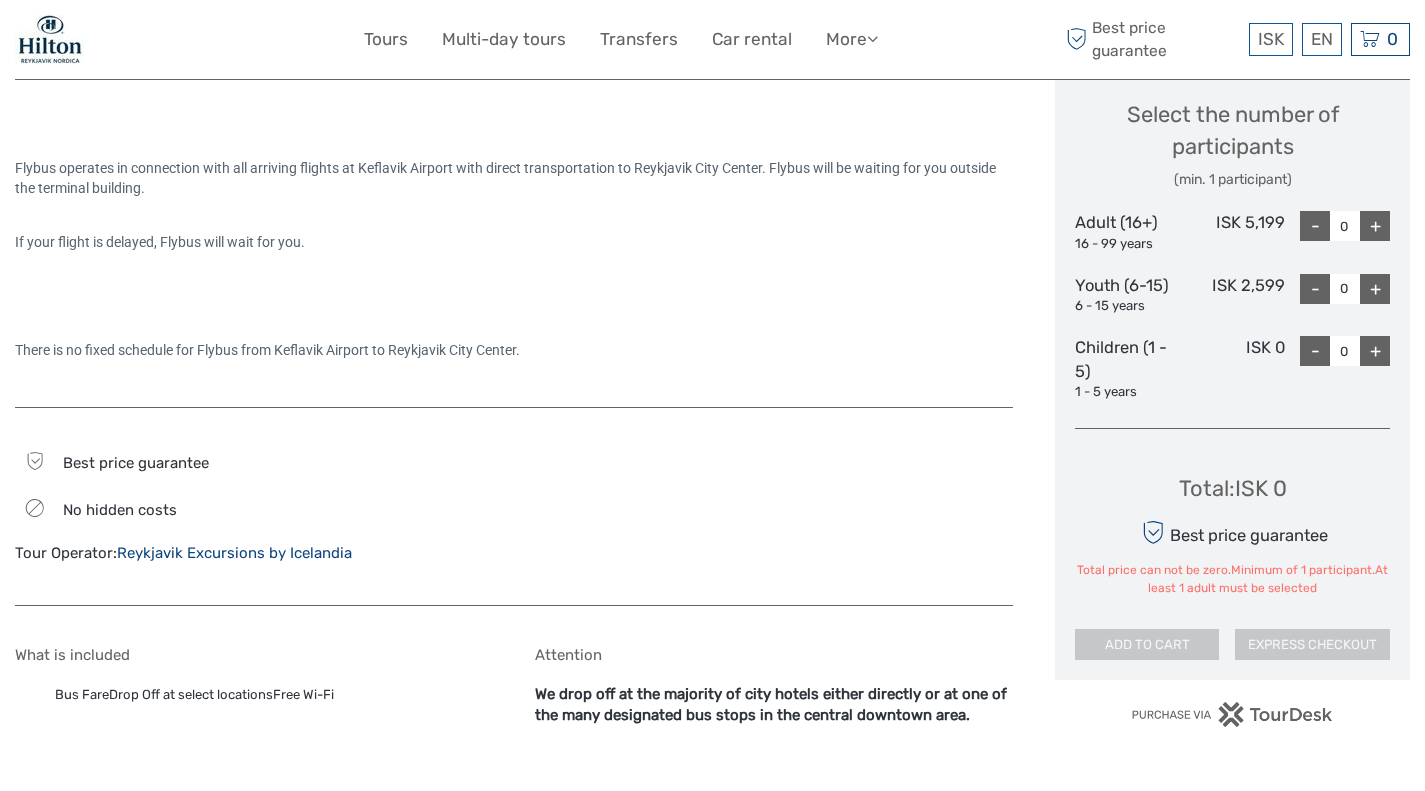 click on "+" at bounding box center [1375, 226] 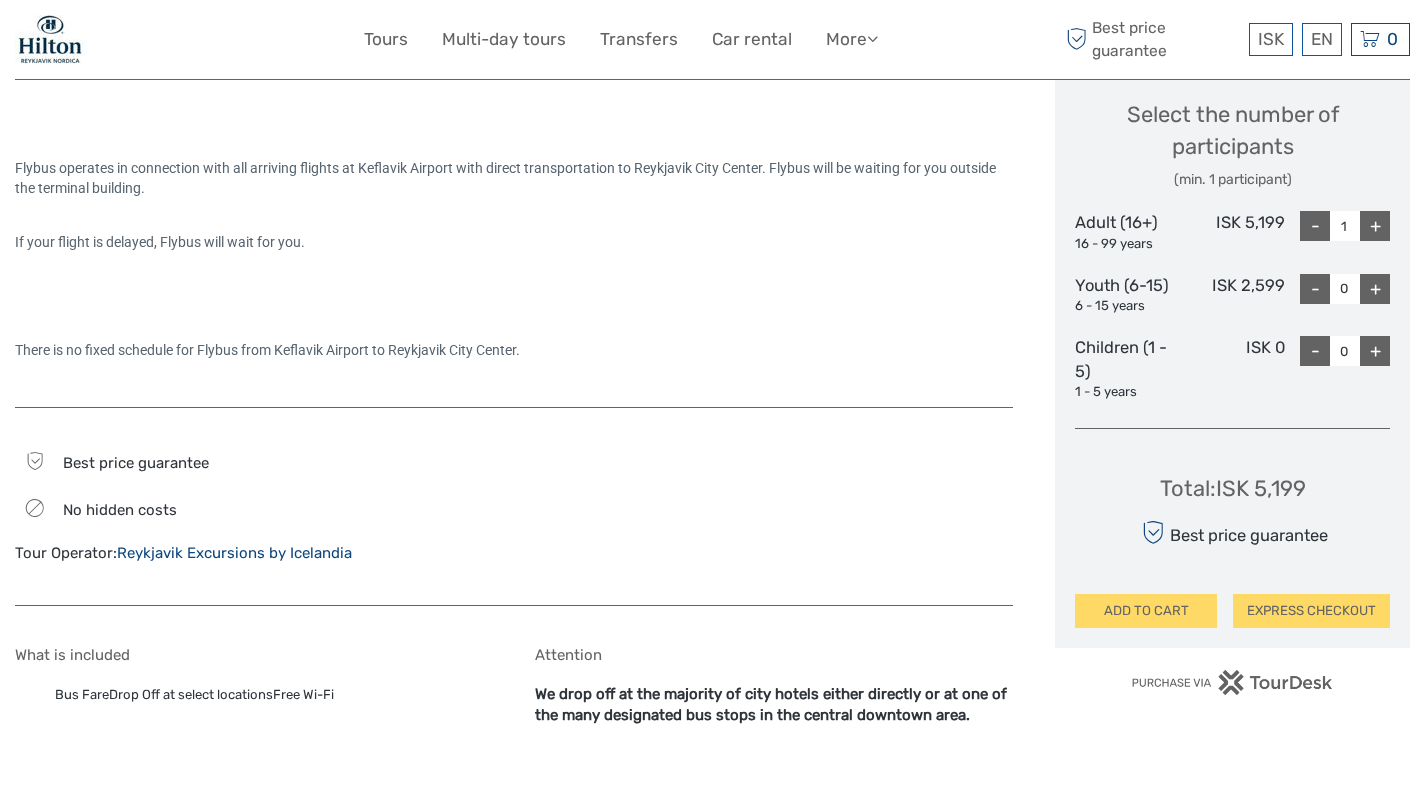 click on "+" at bounding box center [1375, 289] 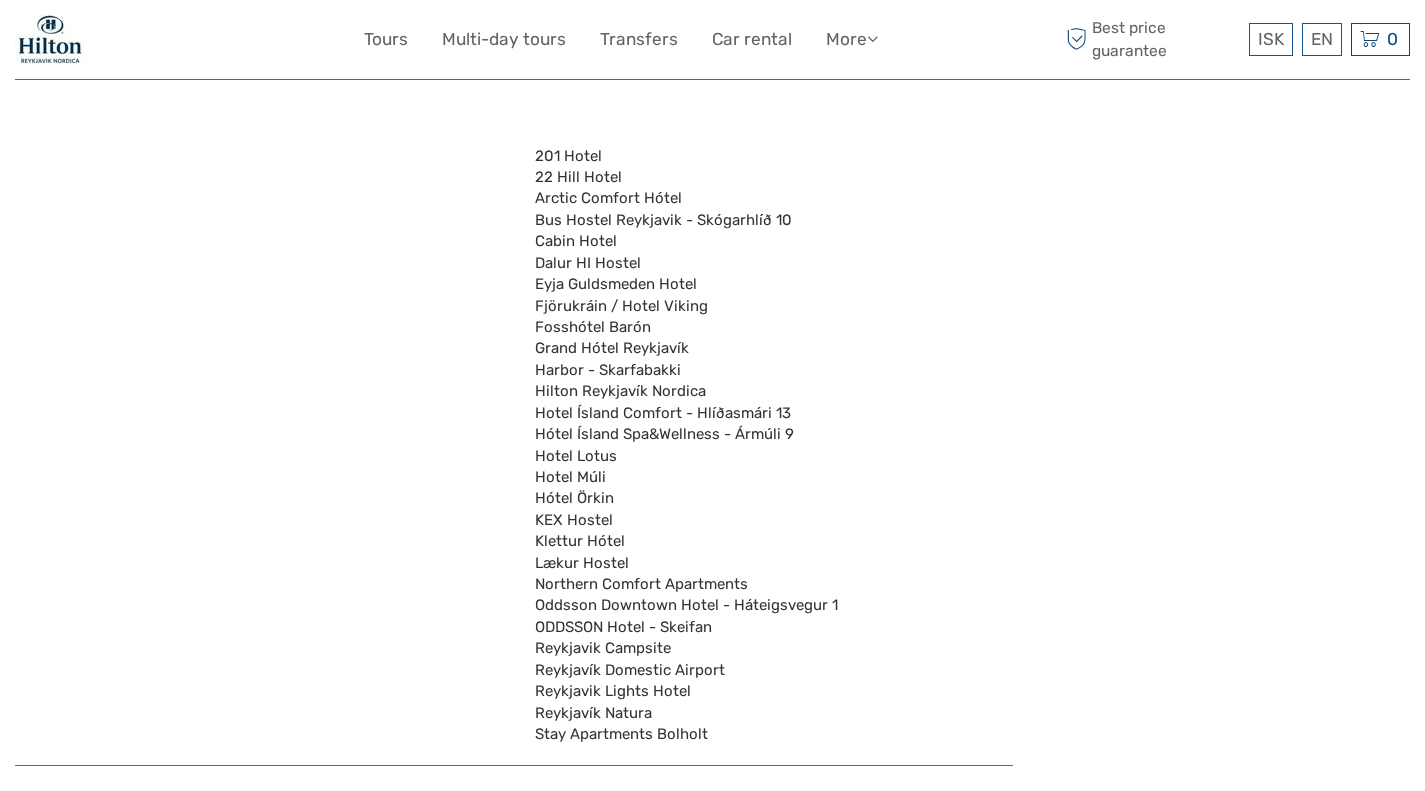 scroll, scrollTop: 5914, scrollLeft: 0, axis: vertical 